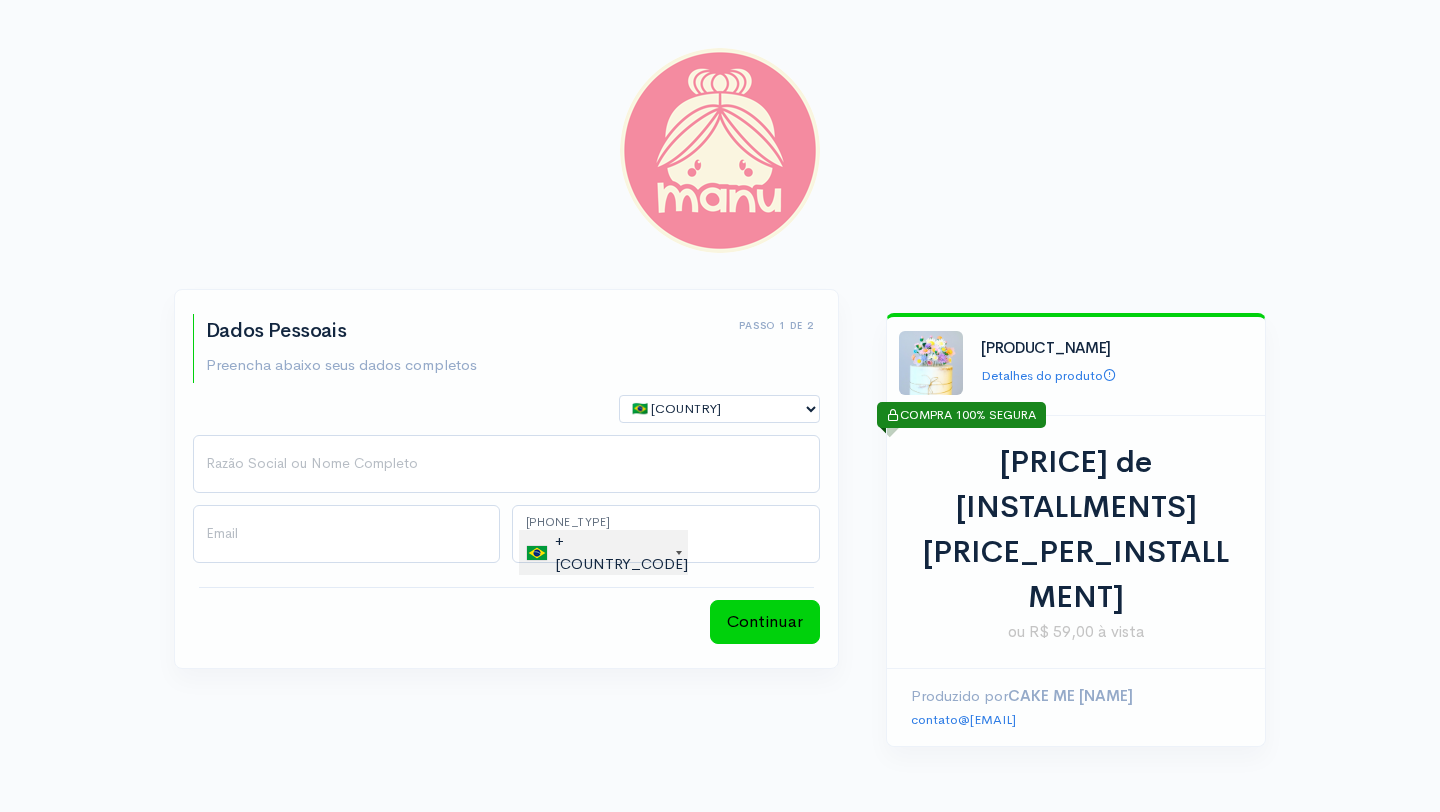 scroll, scrollTop: 0, scrollLeft: 0, axis: both 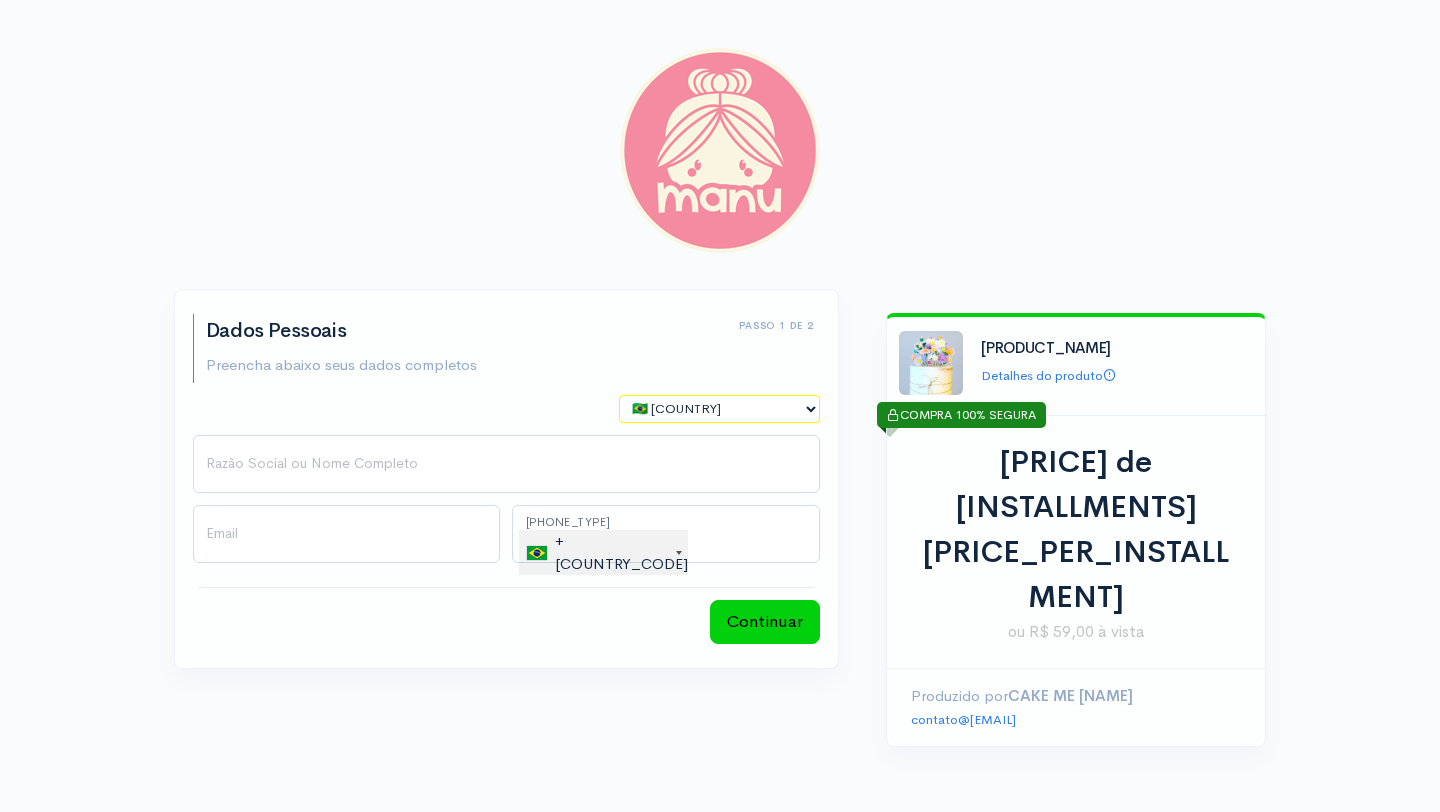 click on "🇧🇷 [COUNTRY]
🇵🇹 [COUNTRY]
🇺🇸 [COUNTRY]
🇦🇷 [COUNTRY]
🇨🇱 [COUNTRY]
🇨🇴 [COUNTRY]
🇪🇨 [COUNTRY]
🇵🇪 [COUNTRY]
🇲🇽 [COUNTRY]
🇪🇸 [COUNTRY]
🇮🇪 [COUNTRY]
---------------
🇦🇫 [COUNTRY]
🇿🇦 [COUNTRY]
🇦🇱 [COUNTRY]
🇩🇪 [COUNTRY]
🇦🇩 [COUNTRY]
🇦🇴 [COUNTRY]
🇦🇮 [COUNTRY]
🇦🇶 [COUNTRY]
🇦🇬 [COUNTRY]
🇦🇷 [COUNTRY]
🇩🇿 [COUNTRY]
🇦🇲 [COUNTRY]
🇦🇼 [COUNTRY]
🇸🇦 [COUNTRY]
🇦🇹 [COUNTRY]
🇦🇺 [COUNTRY]
🇦🇿 [COUNTRY]
🇧🇸 [COUNTRY]
🇧🇩 [COUNTRY]
🇧🇧 [COUNTRY]
🇧🇭 [COUNTRY]
🇧🇿 [COUNTRY]
🇧🇯 [COUNTRY]
🇧🇲 [COUNTRY]
🇧🇾 [COUNTRY]
🇲🇲 [COUNTRY]
🇧🇴 [COUNTRY]
🇧🇼 [COUNTRY]
🇧🇷 [COUNTRY]
🇧🇳 [COUNTRY]
🇧🇬 [COUNTRY]
🇧🇫 [COUNTRY]
🇧🇮 [COUNTRY]
🇧🇹 [COUNTRY]
🇧🇪 [COUNTRY]
🇧🇦 [COUNTRY]
🇨🇻 [COUNTRY]" at bounding box center (719, 409) 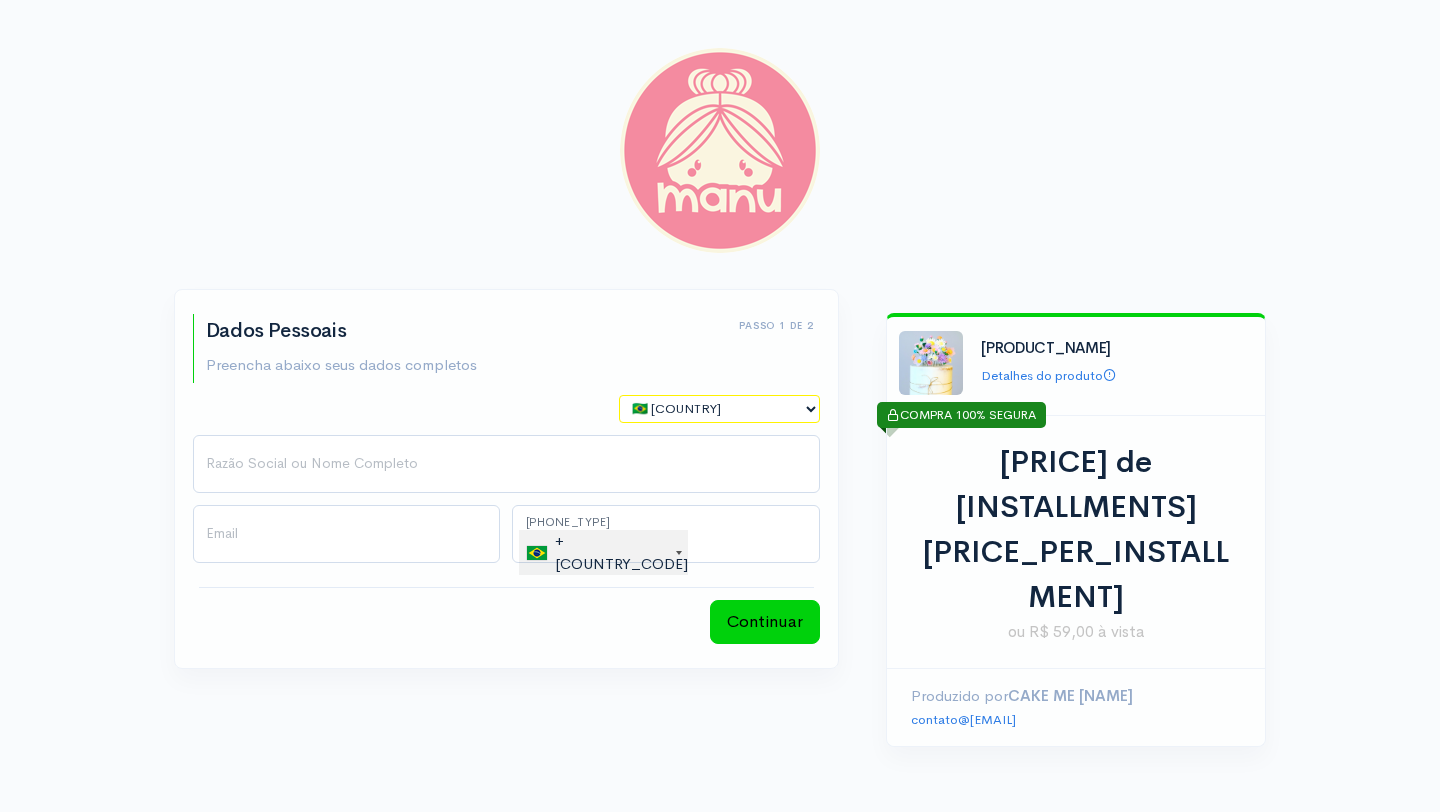 click on "🇧🇷 [COUNTRY]
🇵🇹 [COUNTRY]
🇺🇸 [COUNTRY]
🇦🇷 [COUNTRY]
🇨🇱 [COUNTRY]
🇨🇴 [COUNTRY]
🇪🇨 [COUNTRY]
🇵🇪 [COUNTRY]
🇲🇽 [COUNTRY]
🇪🇸 [COUNTRY]
🇮🇪 [COUNTRY]
---------------
🇦🇫 [COUNTRY]
🇿🇦 [COUNTRY]
🇦🇱 [COUNTRY]
🇩🇪 [COUNTRY]
🇦🇩 [COUNTRY]
🇦🇴 [COUNTRY]
🇦🇮 [COUNTRY]
🇦🇶 [COUNTRY]
🇦🇬 [COUNTRY]
🇦🇷 [COUNTRY]
🇩🇿 [COUNTRY]
🇦🇲 [COUNTRY]
🇦🇼 [COUNTRY]
🇸🇦 [COUNTRY]
🇦🇹 [COUNTRY]
🇦🇺 [COUNTRY]
🇦🇿 [COUNTRY]
🇧🇸 [COUNTRY]
🇧🇩 [COUNTRY]
🇧🇧 [COUNTRY]
🇧🇭 [COUNTRY]
🇧🇿 [COUNTRY]
🇧🇯 [COUNTRY]
🇧🇲 [COUNTRY]
🇧🇾 [COUNTRY]
🇲🇲 [COUNTRY]
🇧🇴 [COUNTRY]
🇧🇼 [COUNTRY]
🇧🇷 [COUNTRY]
🇧🇳 [COUNTRY]
🇧🇬 [COUNTRY]
🇧🇫 [COUNTRY]
🇧🇮 [COUNTRY]
🇧🇹 [COUNTRY]
🇧🇪 [COUNTRY]
🇧🇦 [COUNTRY]
🇨🇻 [COUNTRY]" at bounding box center [719, 409] 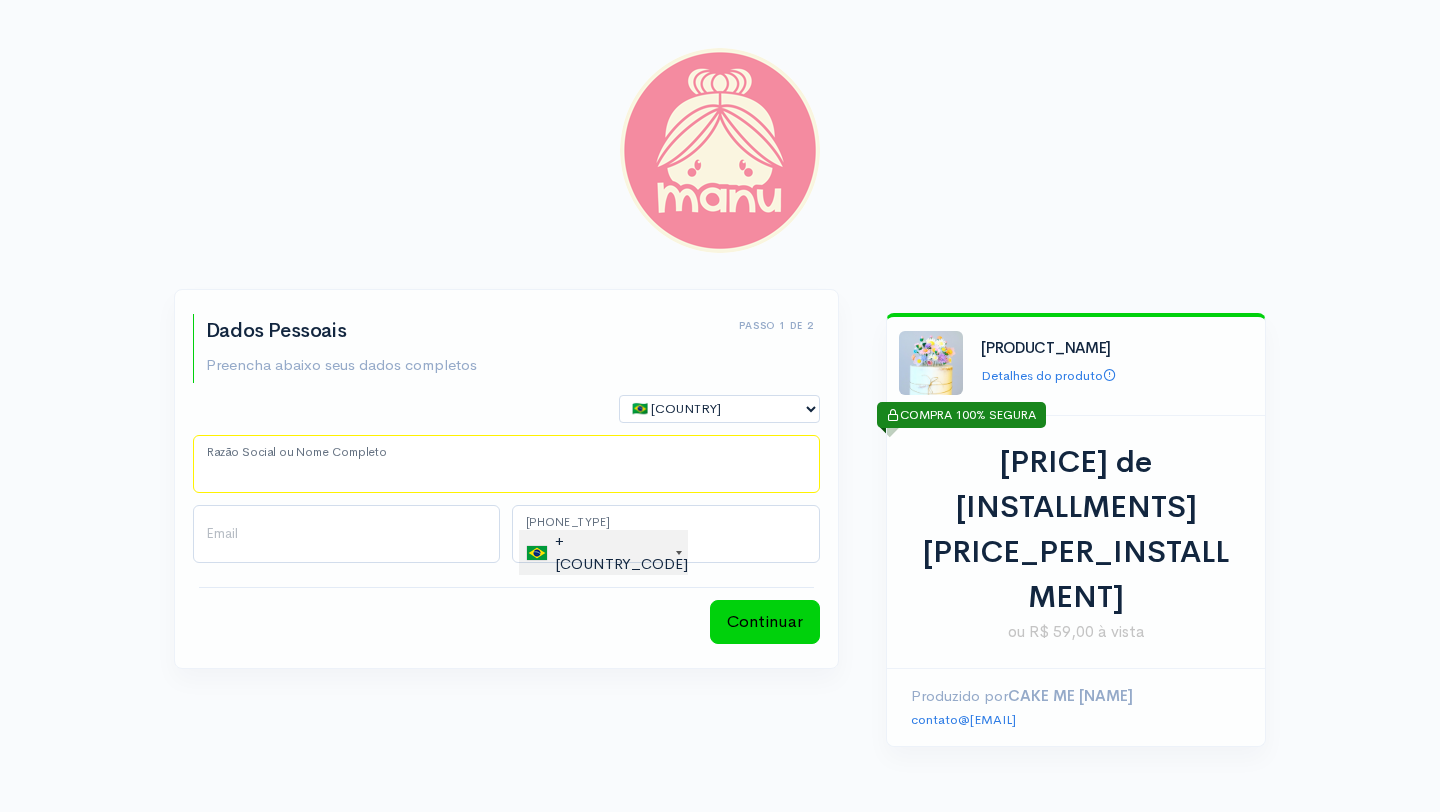click on "Razão Social ou Nome Completo" at bounding box center (506, 464) 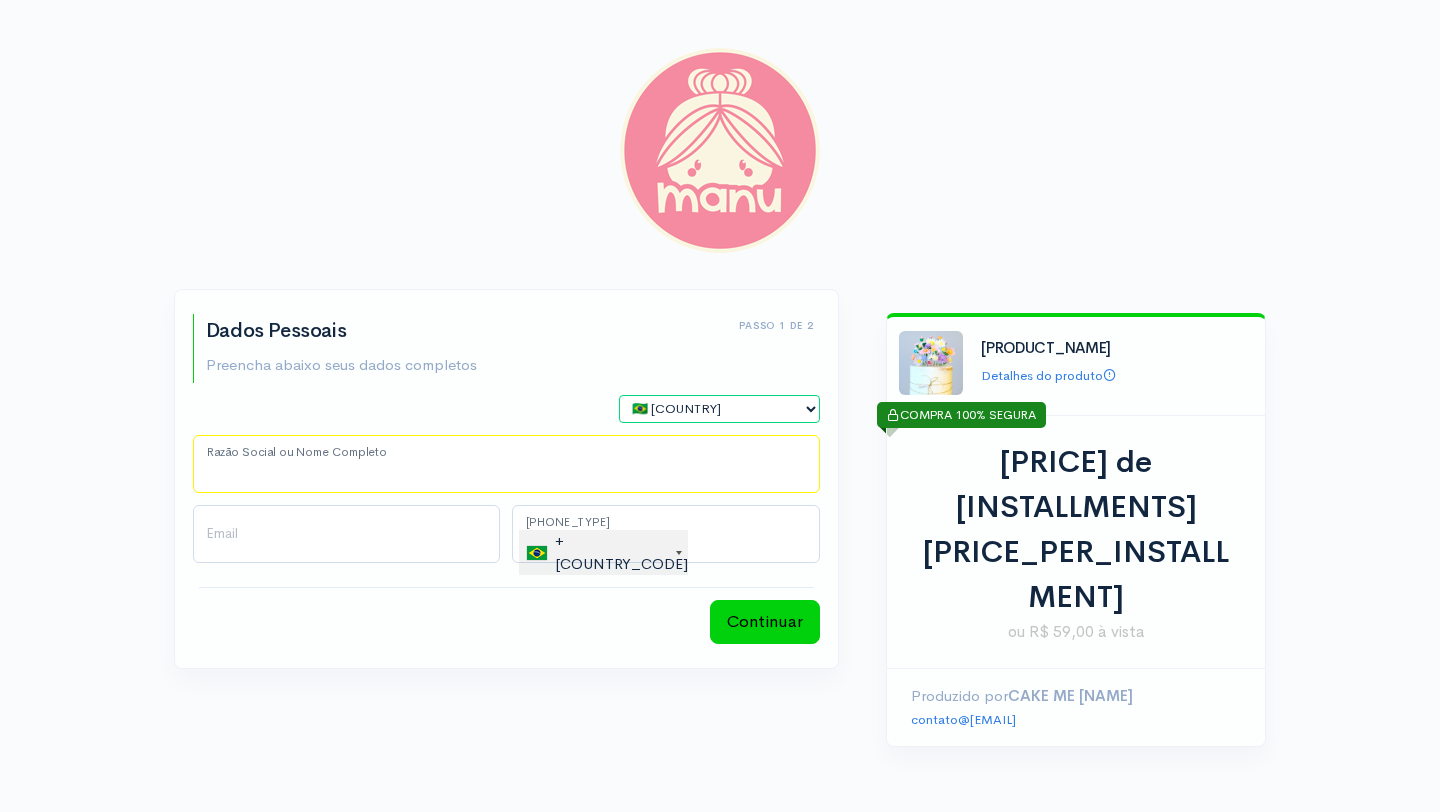type on "[FIRST] [LAST] [LAST]" 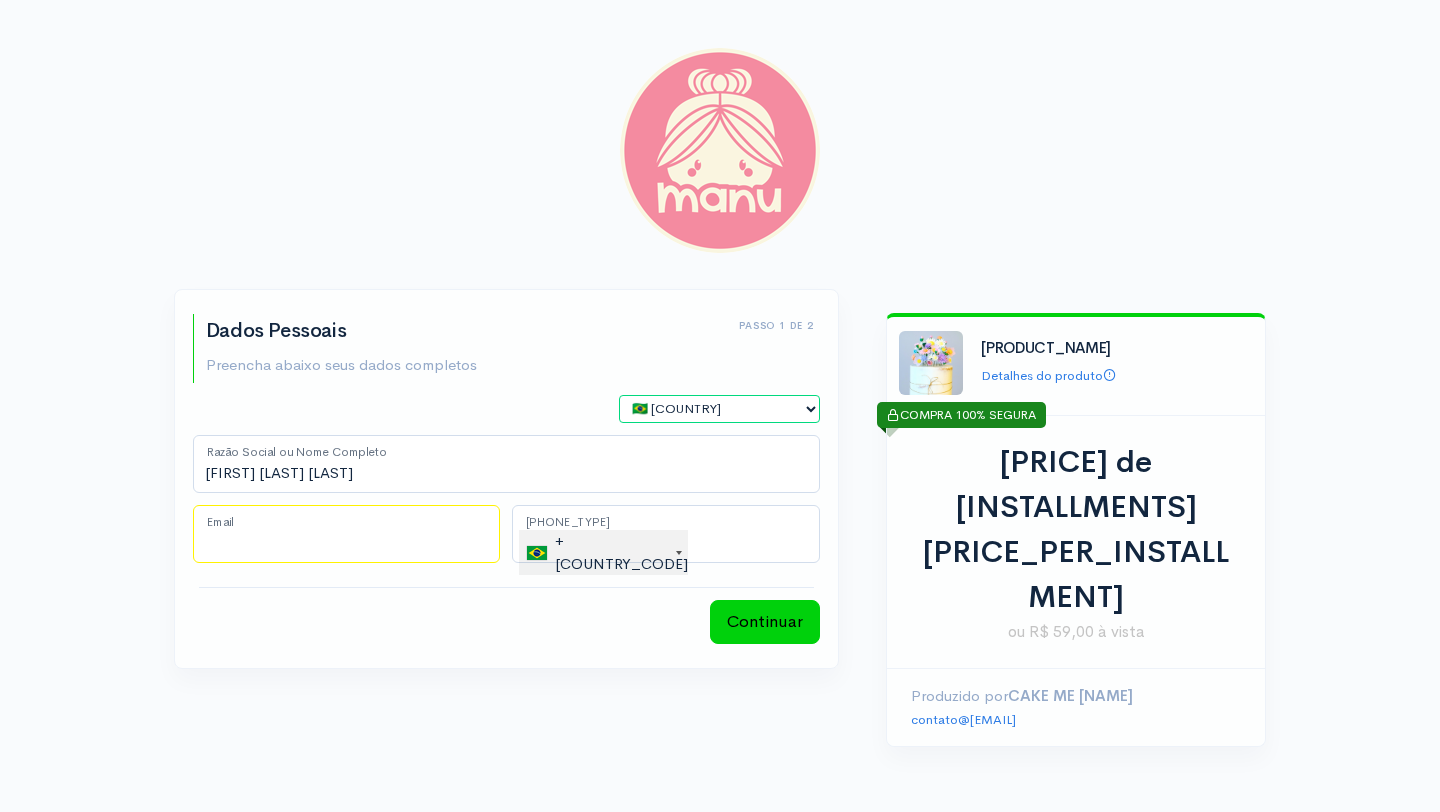 type on "[EMAIL]" 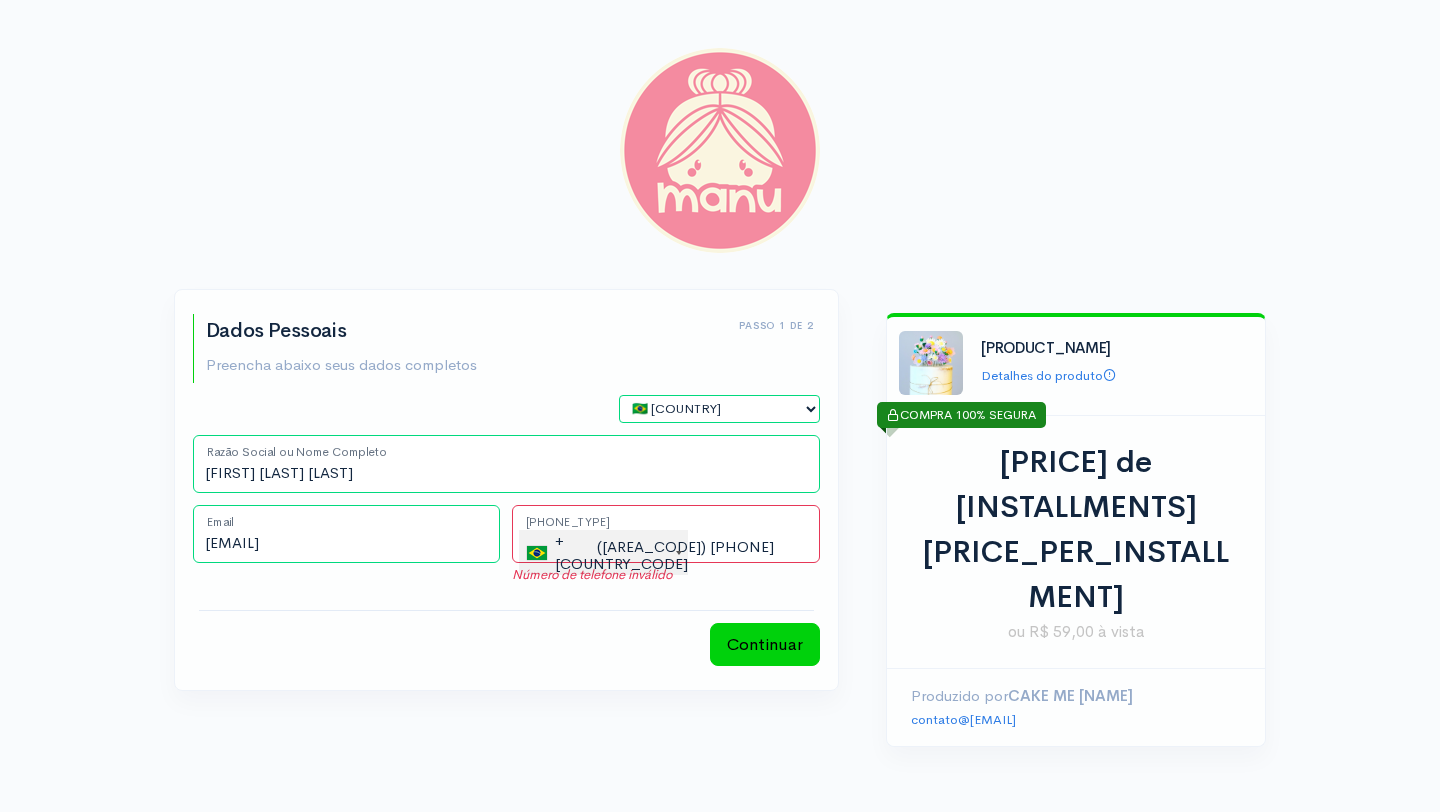 click on "+[COUNTRY_CODE]" at bounding box center (607, 552) 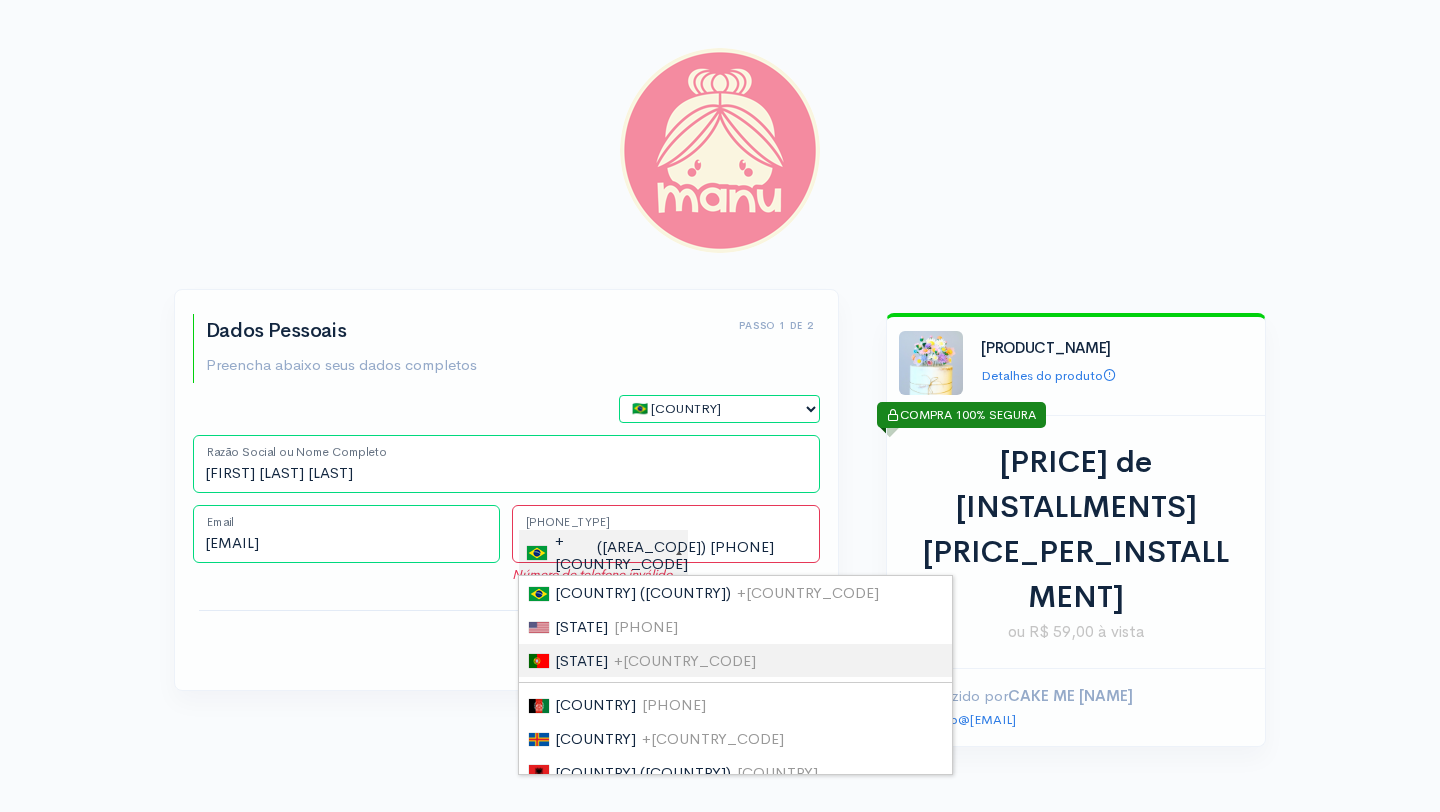 click on "[STATE]" at bounding box center [581, 660] 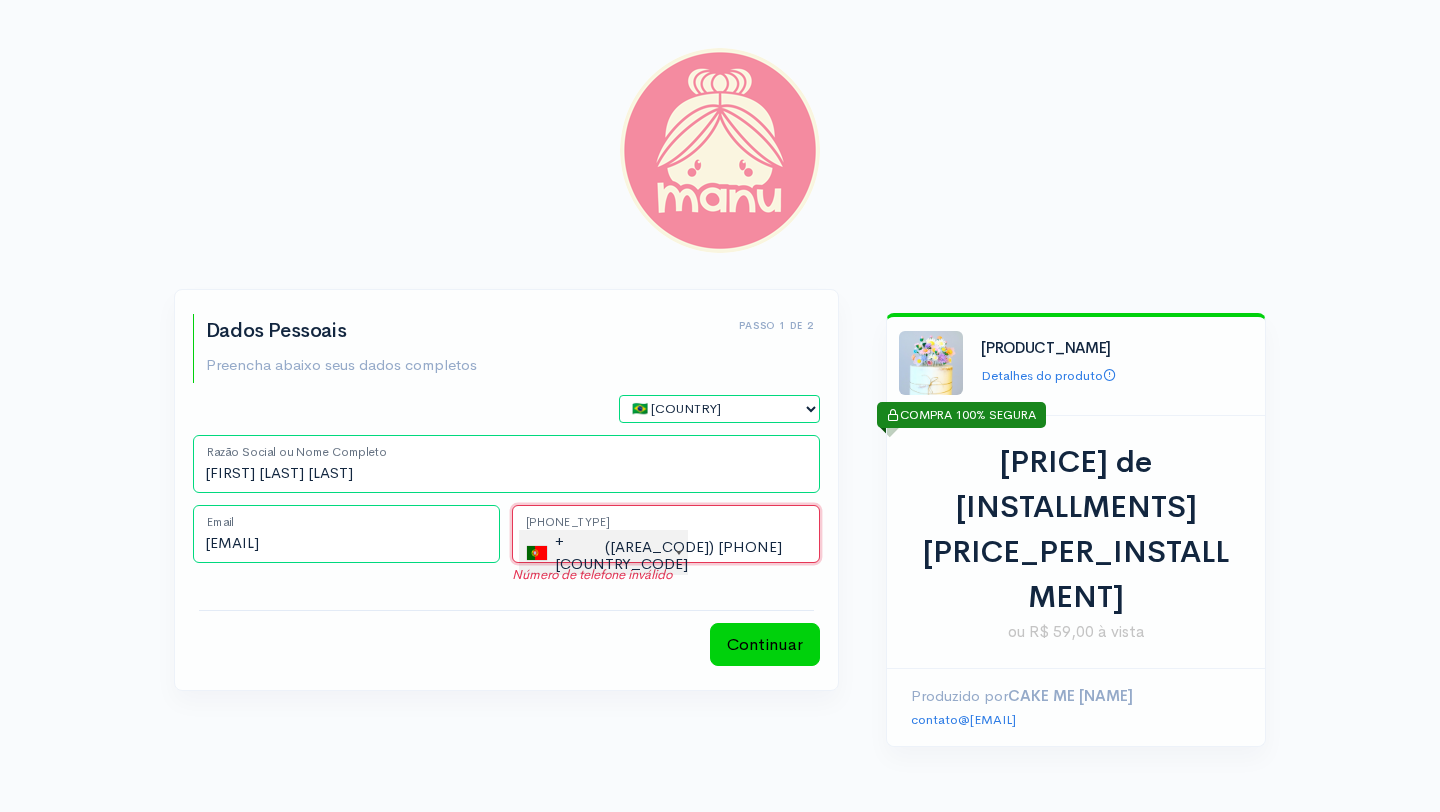 click on "([AREA_CODE]) [PHONE]" at bounding box center (666, 534) 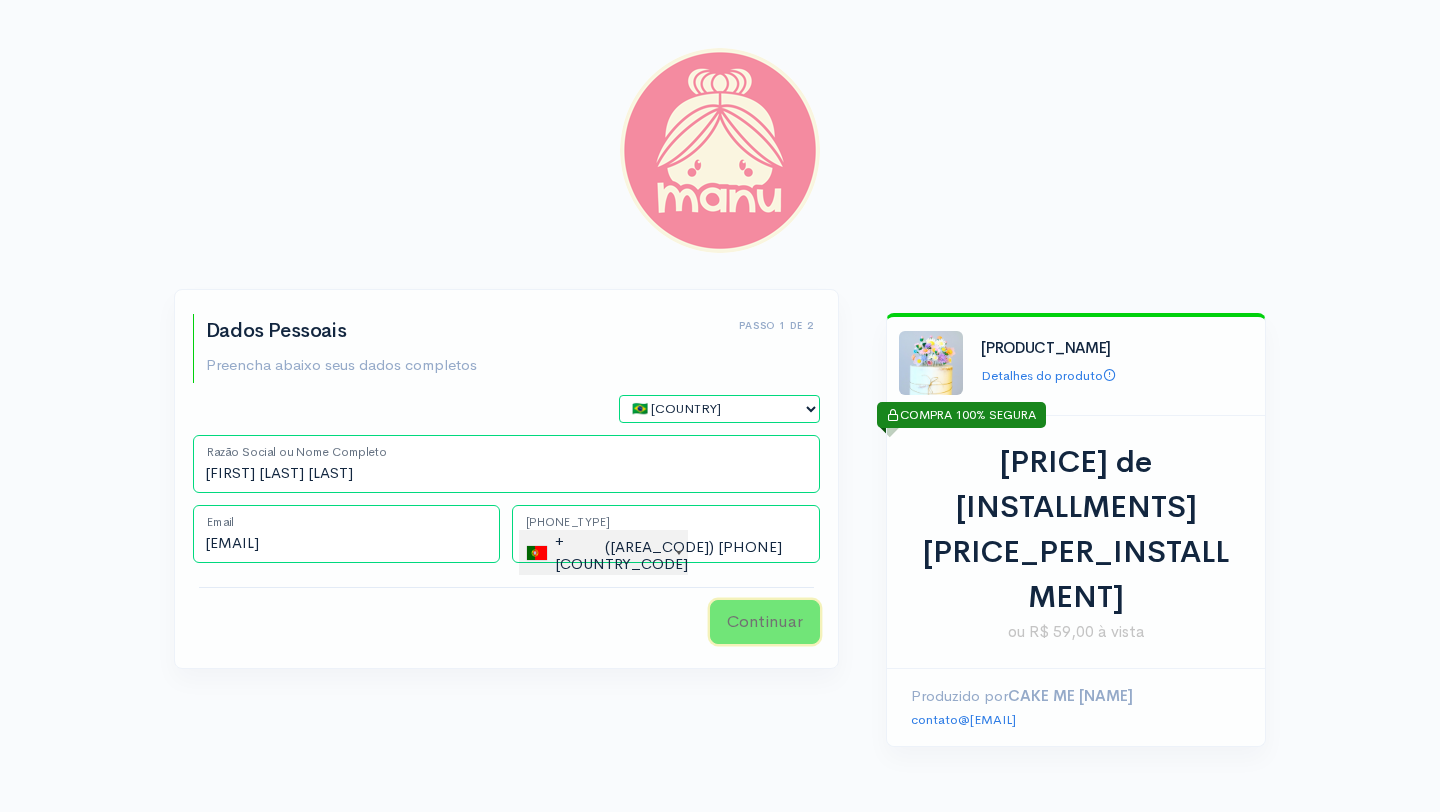 click on "Continuar" at bounding box center [765, 622] 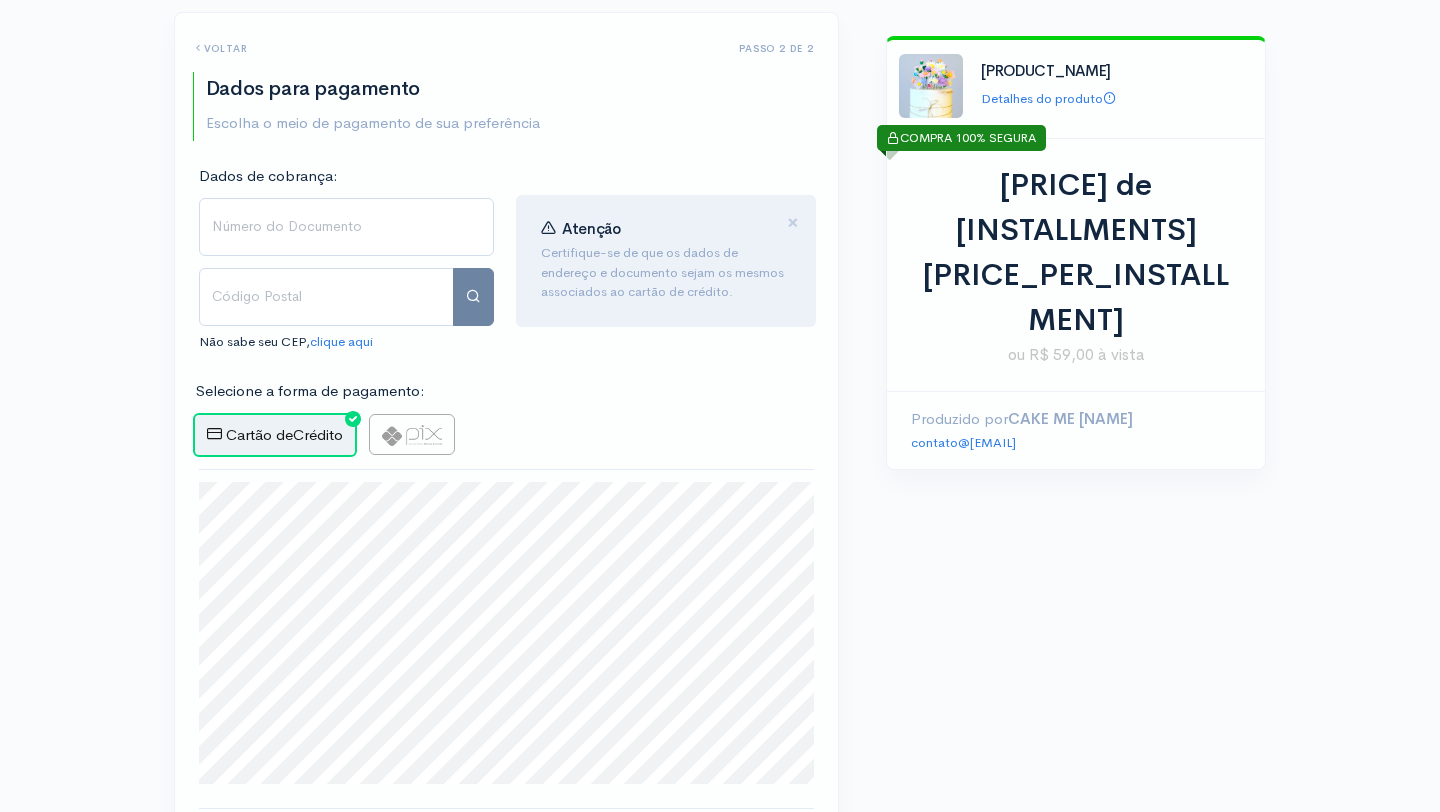 scroll, scrollTop: 278, scrollLeft: 0, axis: vertical 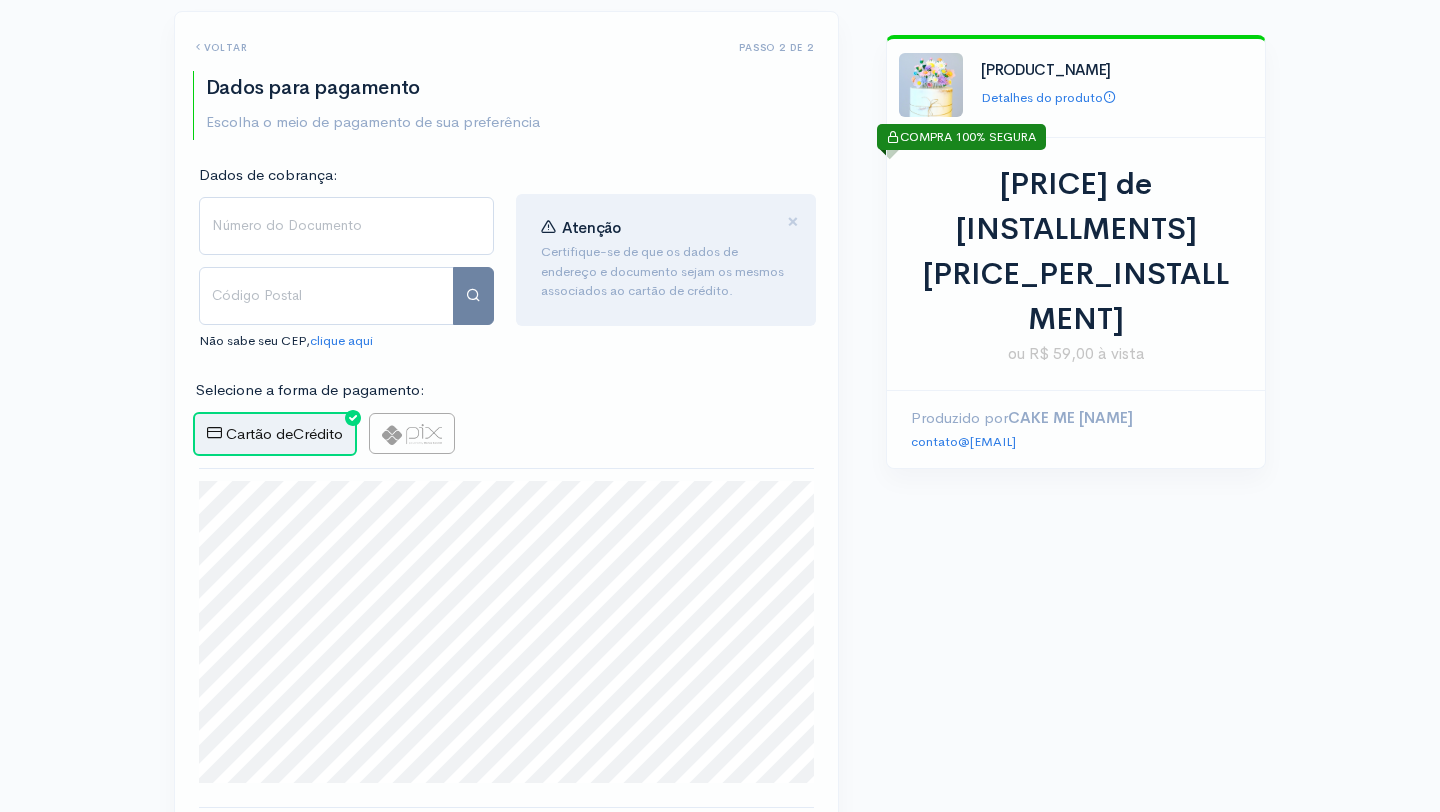 click at bounding box center [412, 434] 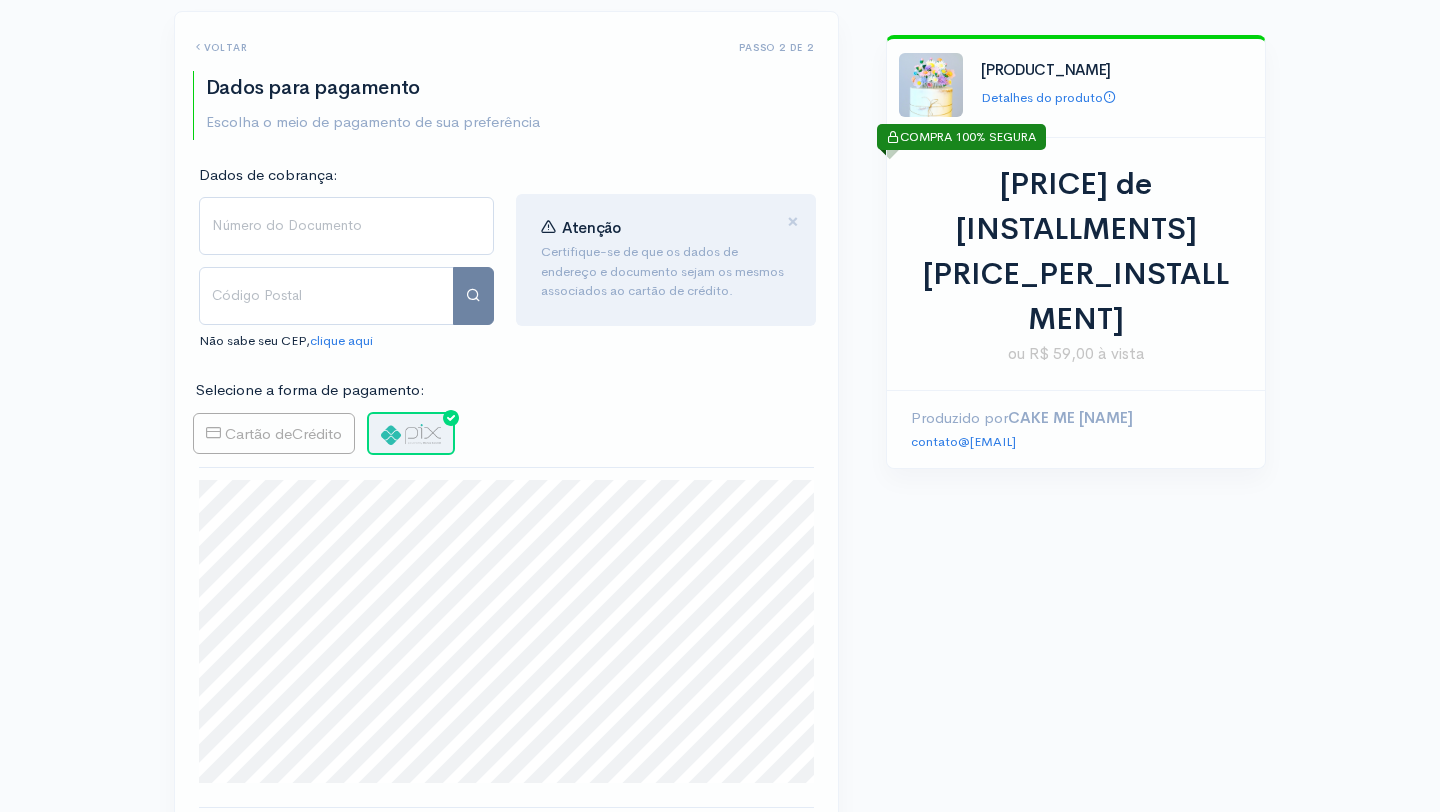 type on "Gerar PIX" 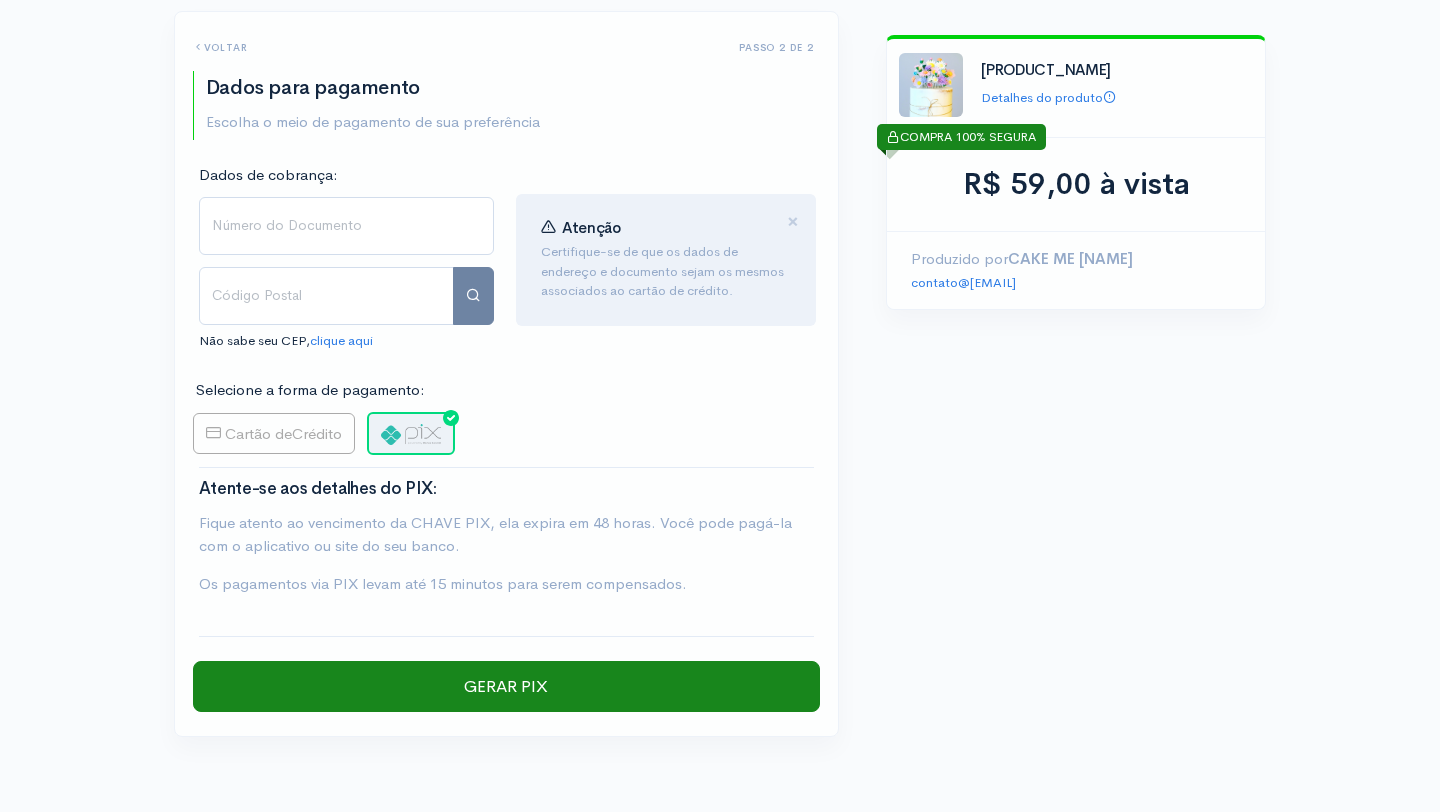 click on "Cartão de
Crédito" at bounding box center (274, 434) 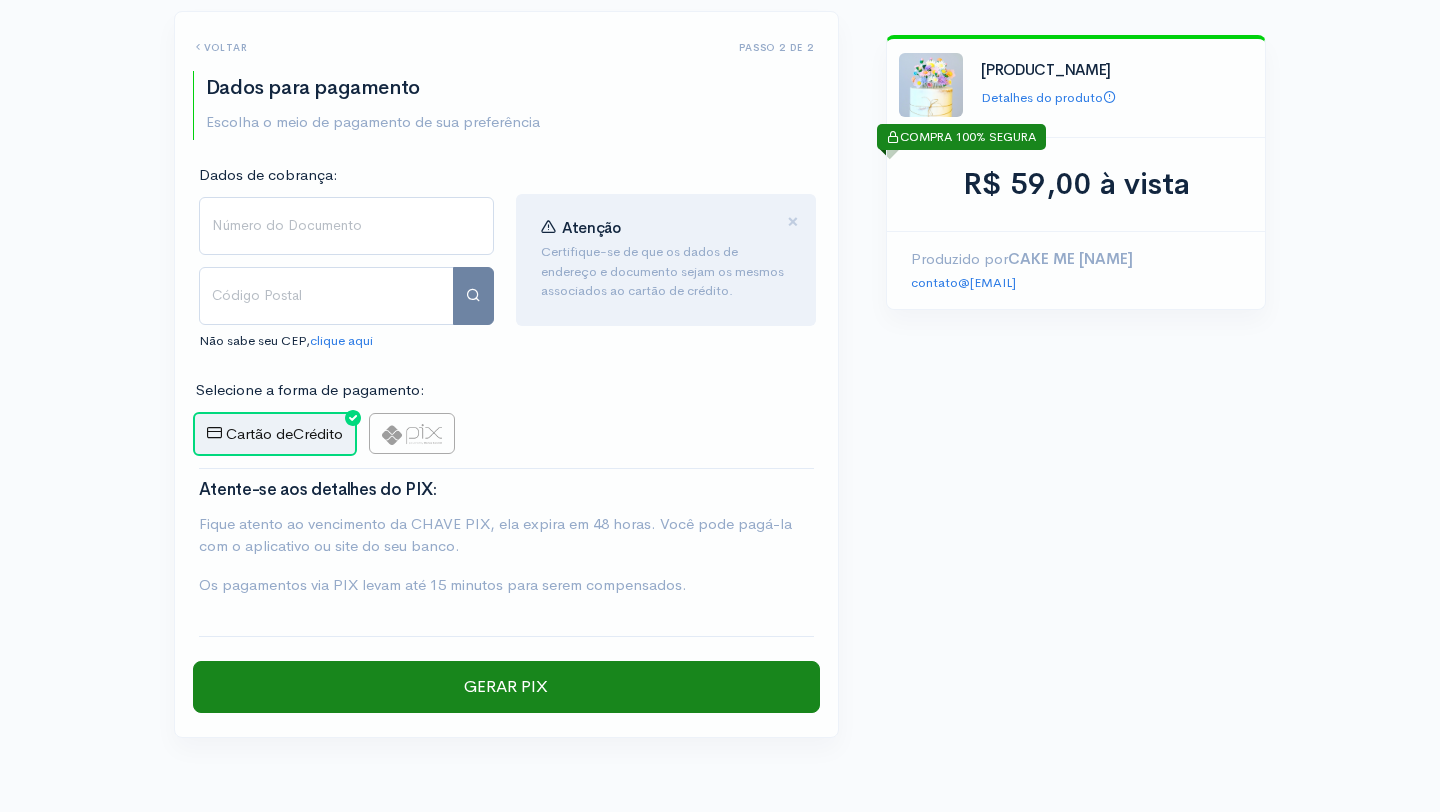type on "Comprar Agora" 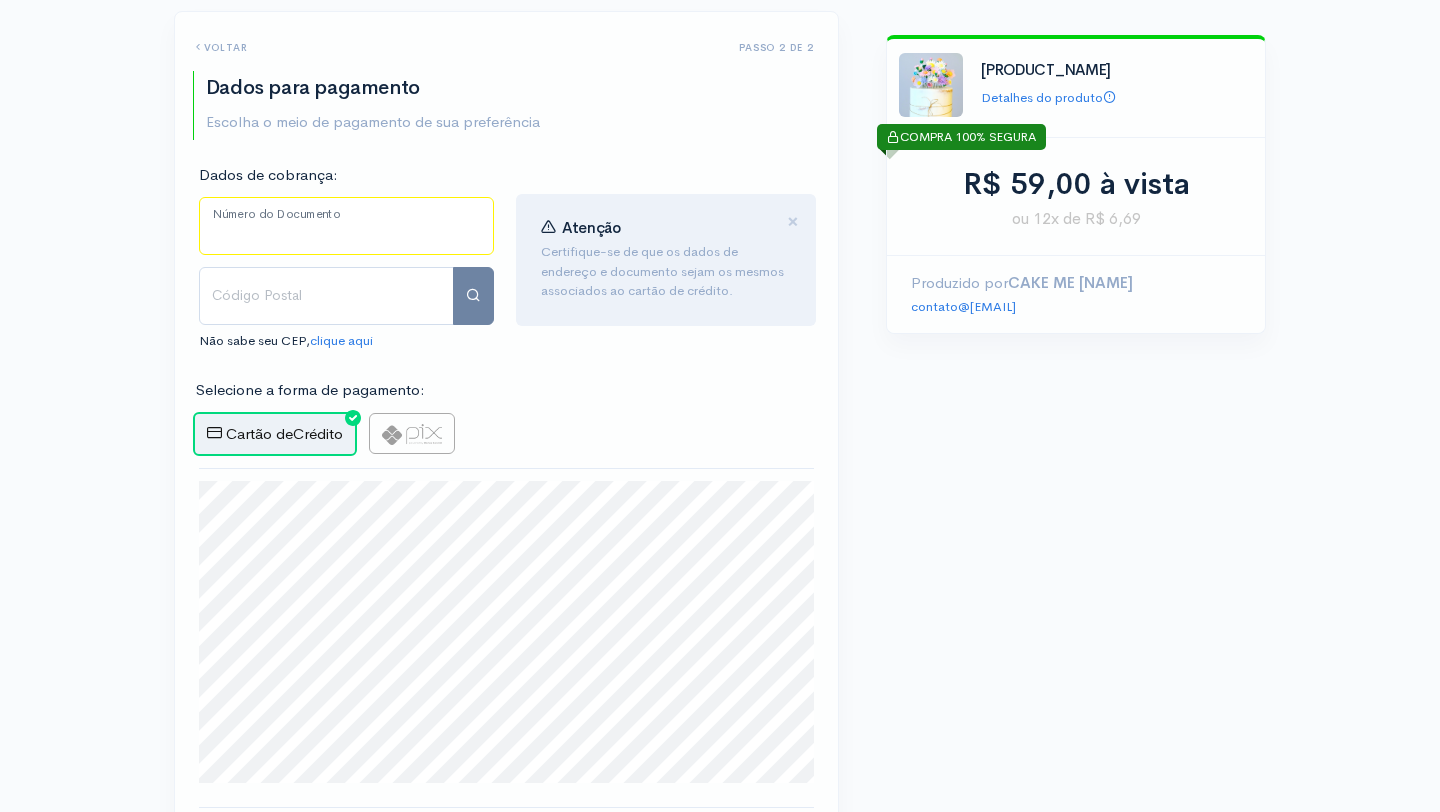 type on "[CREDIT_CARD_NUMBER]" 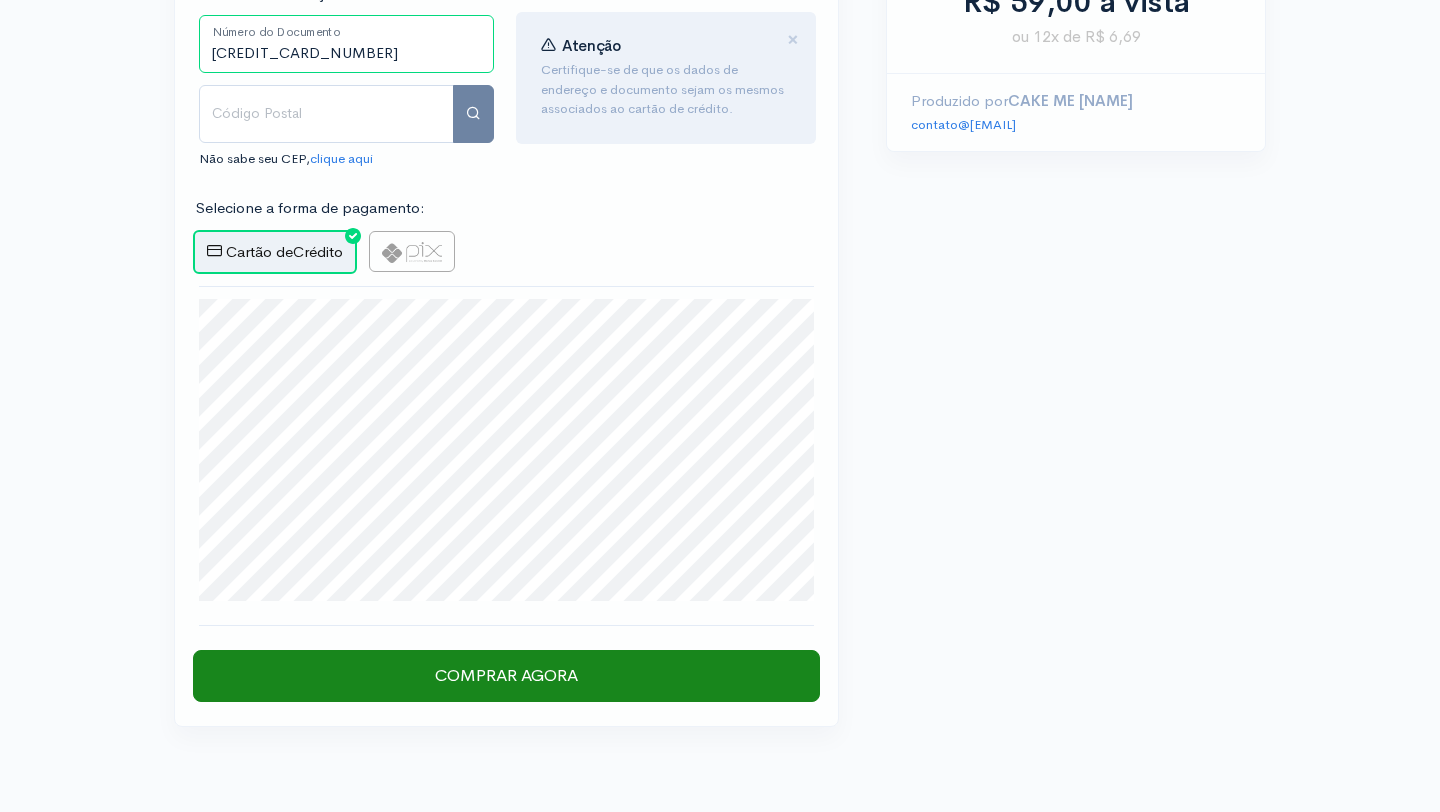 scroll, scrollTop: 461, scrollLeft: 0, axis: vertical 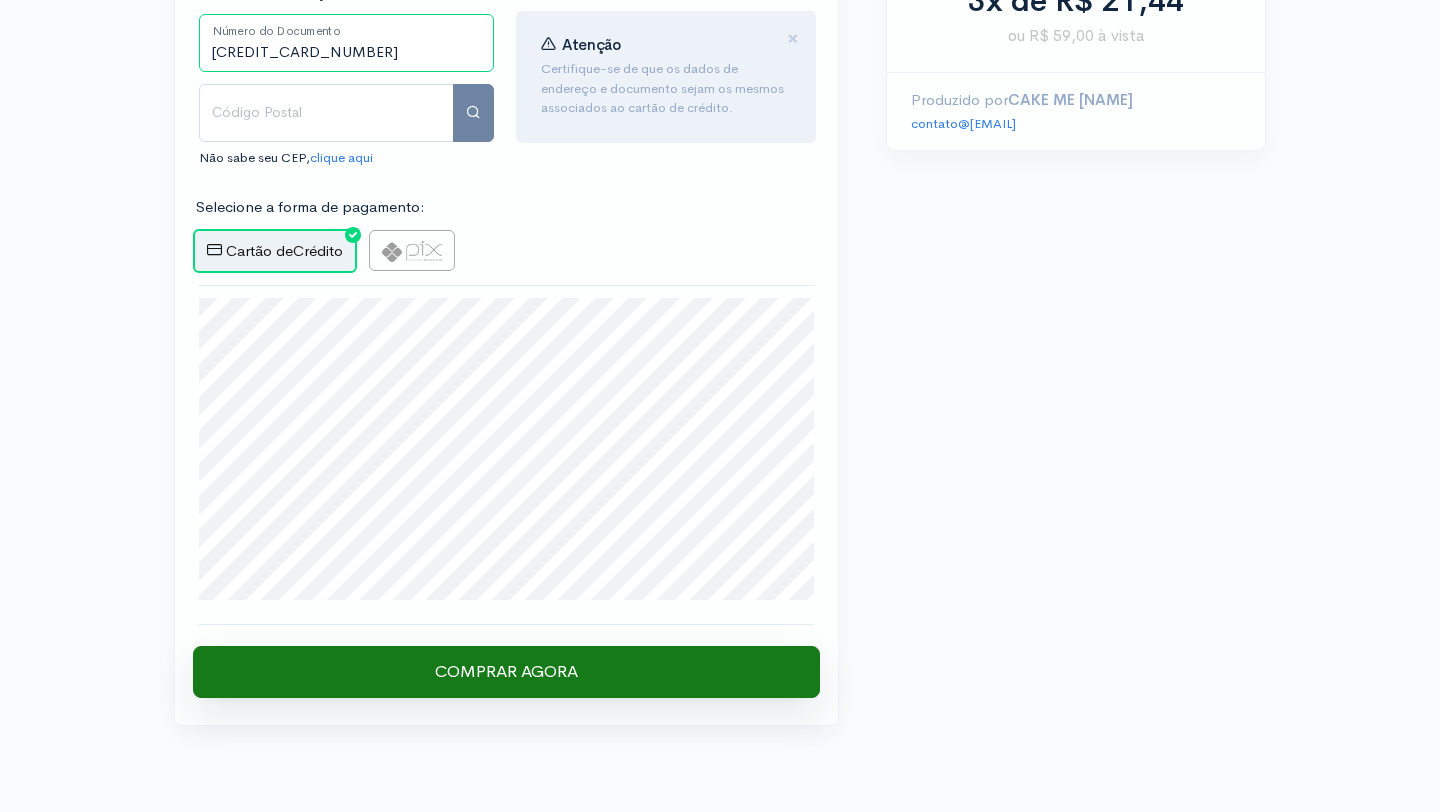 click on "Comprar Agora" at bounding box center [506, 672] 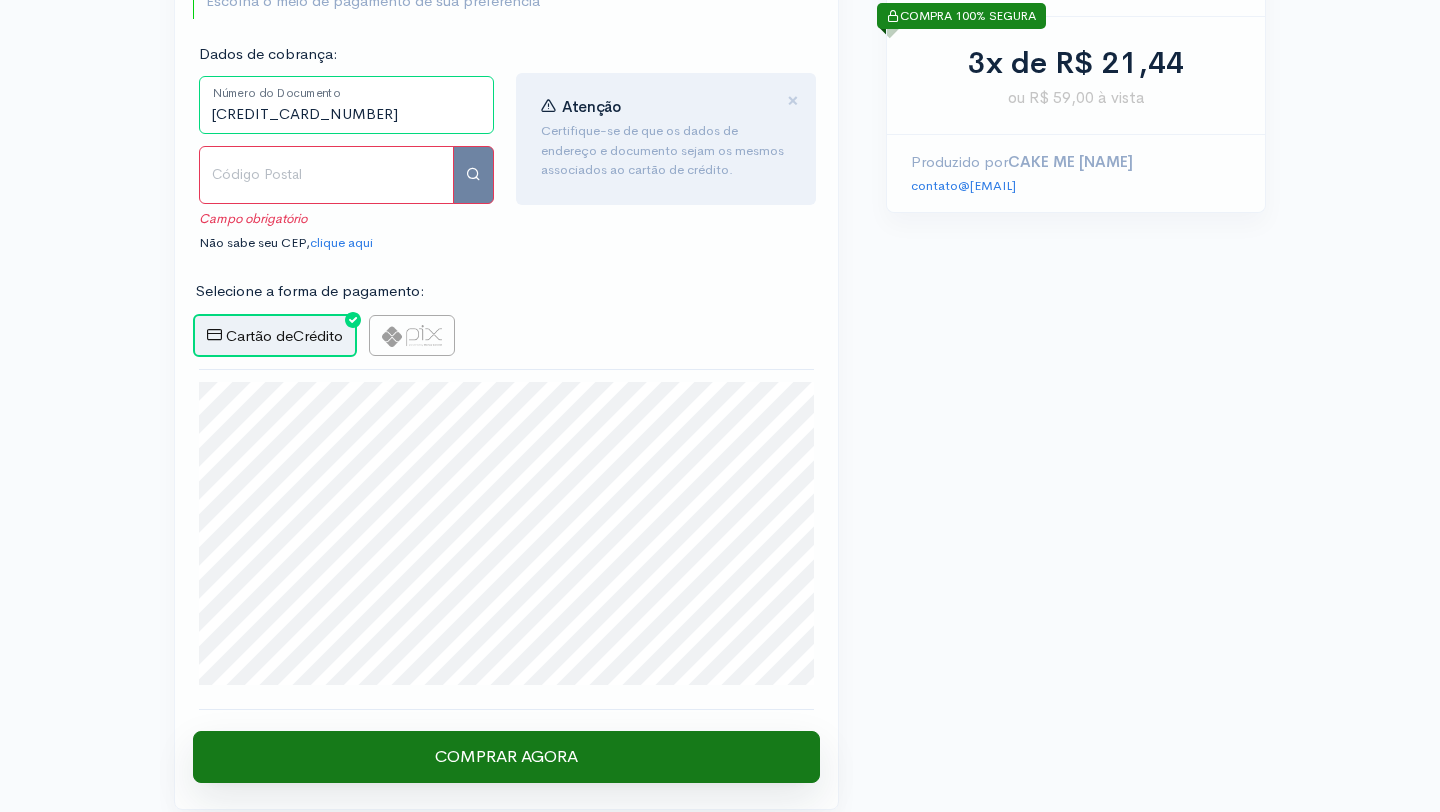scroll, scrollTop: 396, scrollLeft: 0, axis: vertical 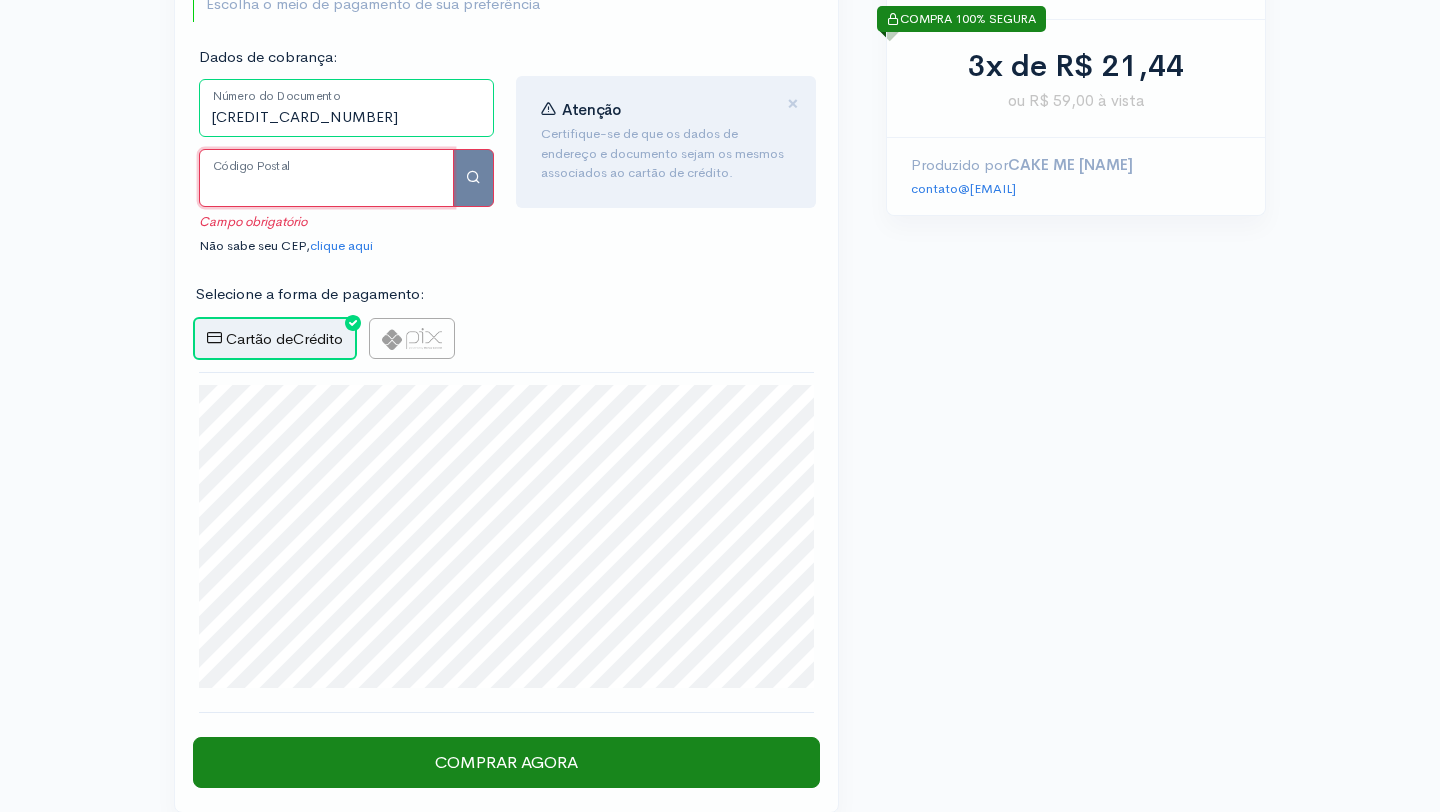 click on "Código Postal" at bounding box center [327, 178] 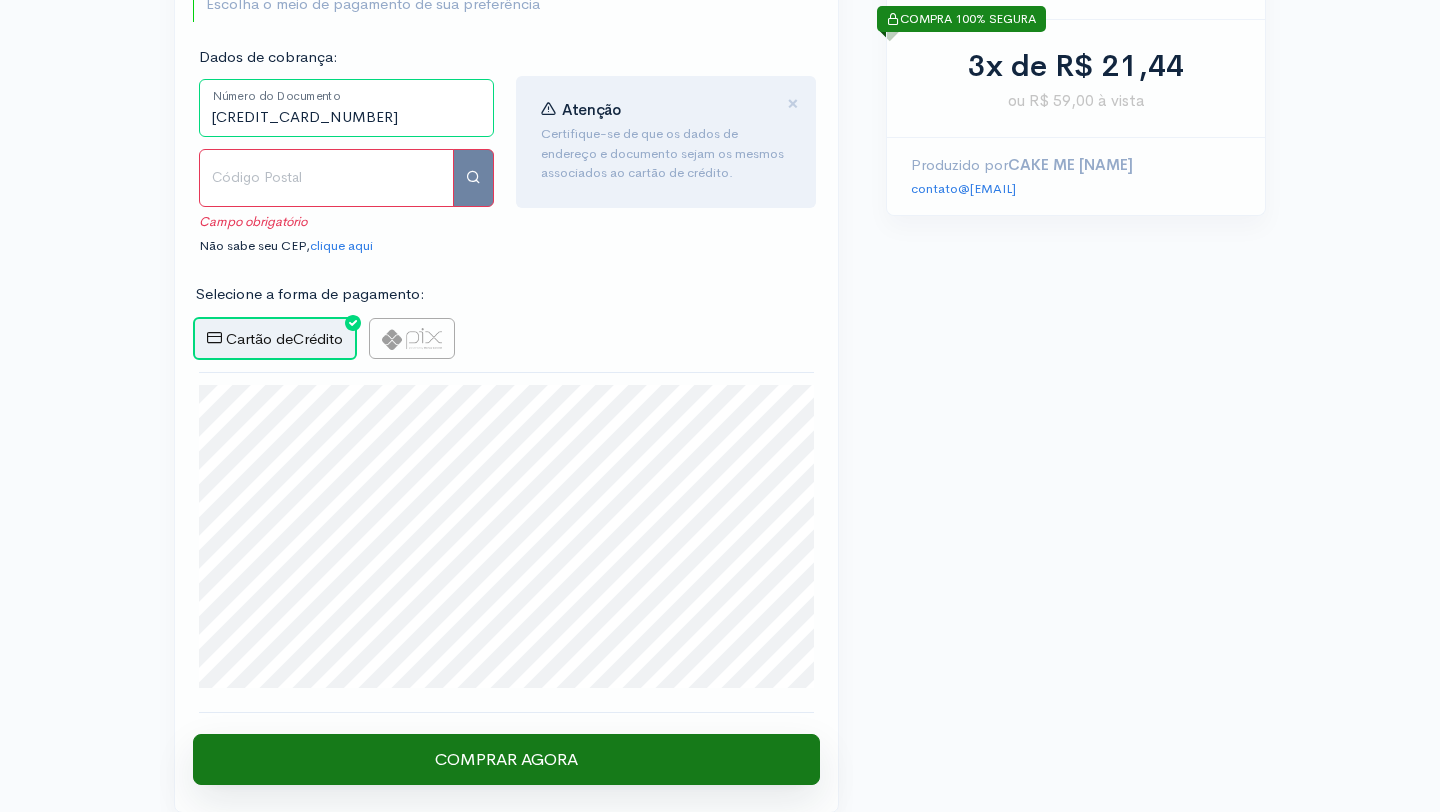 click on "Comprar Agora" at bounding box center [506, 763] 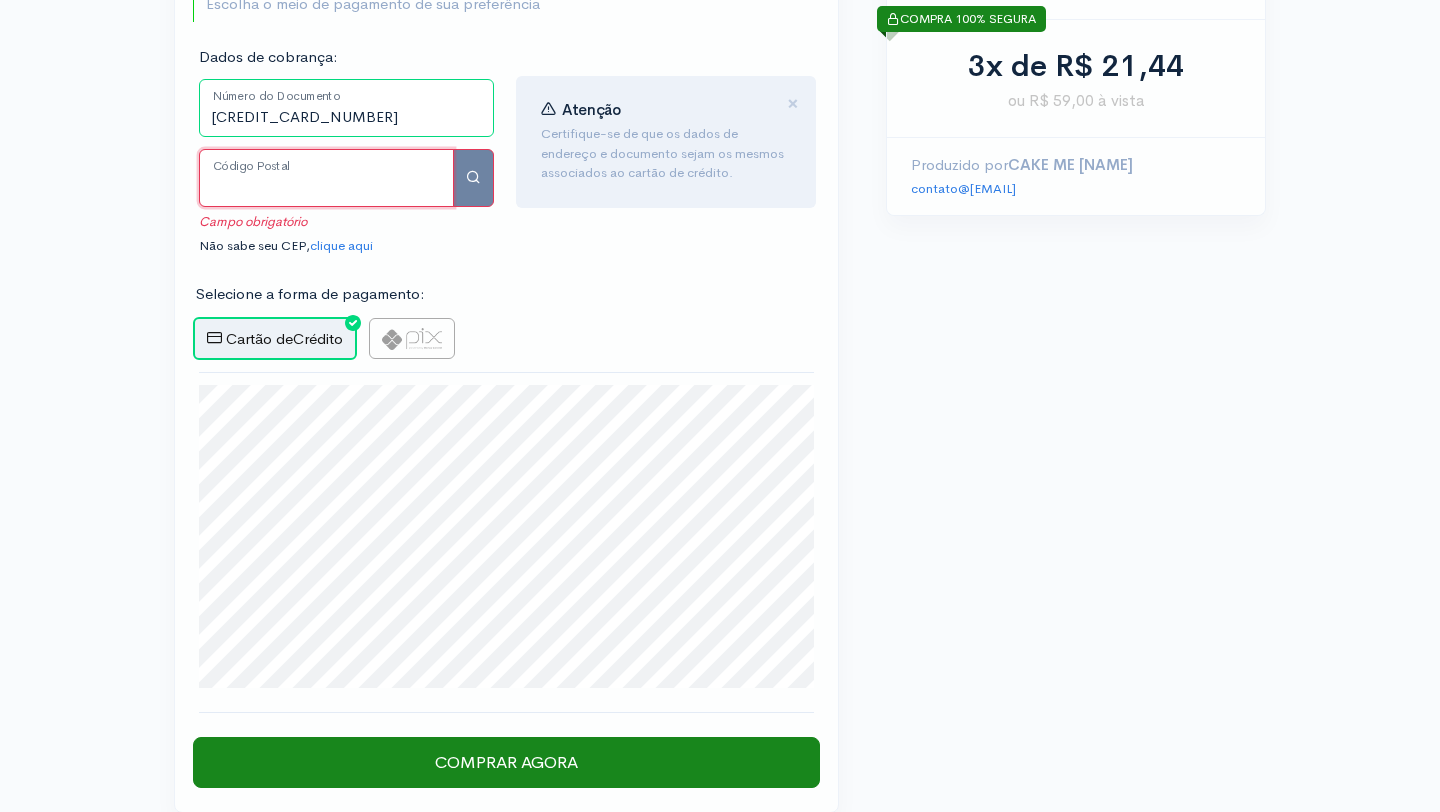 click on "Código Postal" at bounding box center [327, 178] 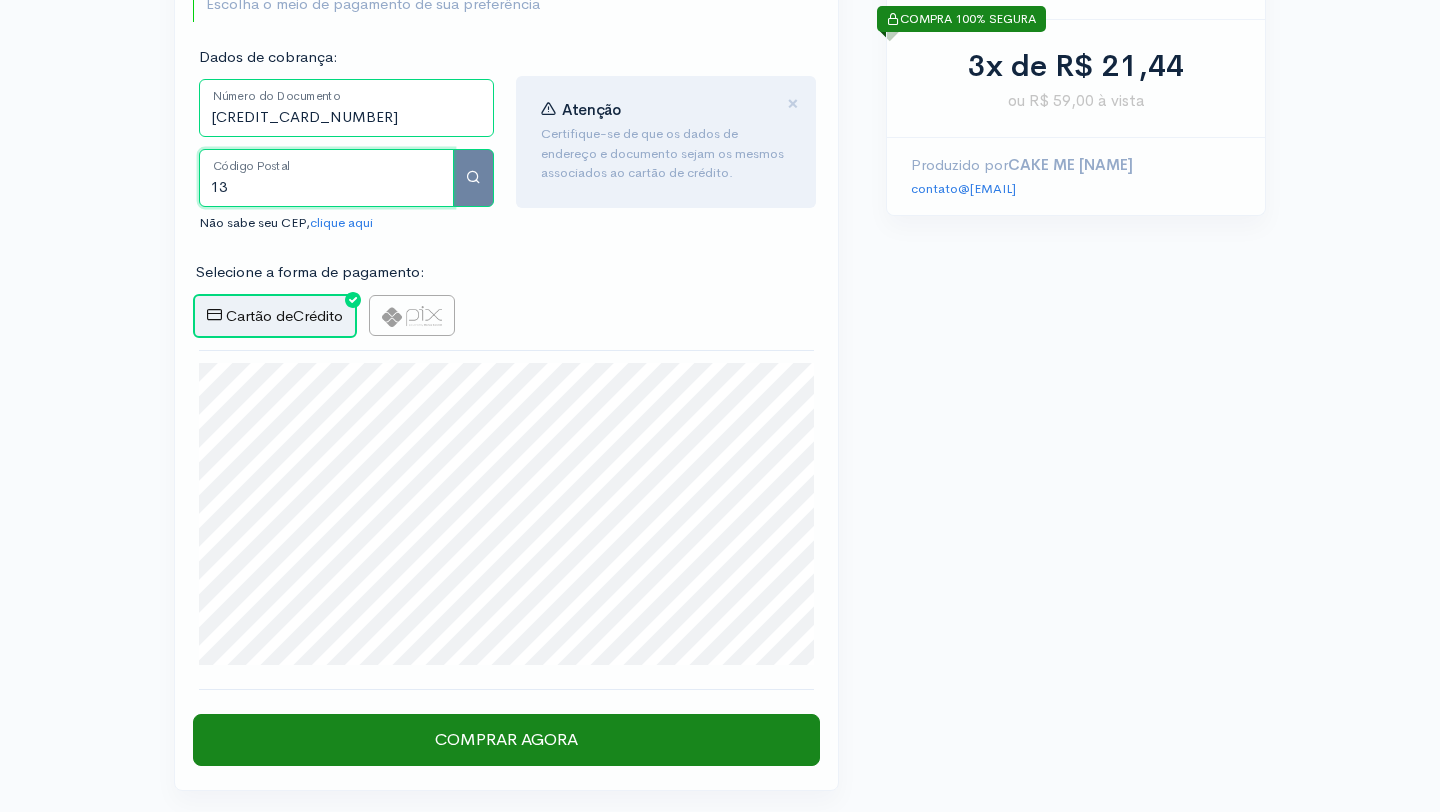 click on "13" at bounding box center (327, 178) 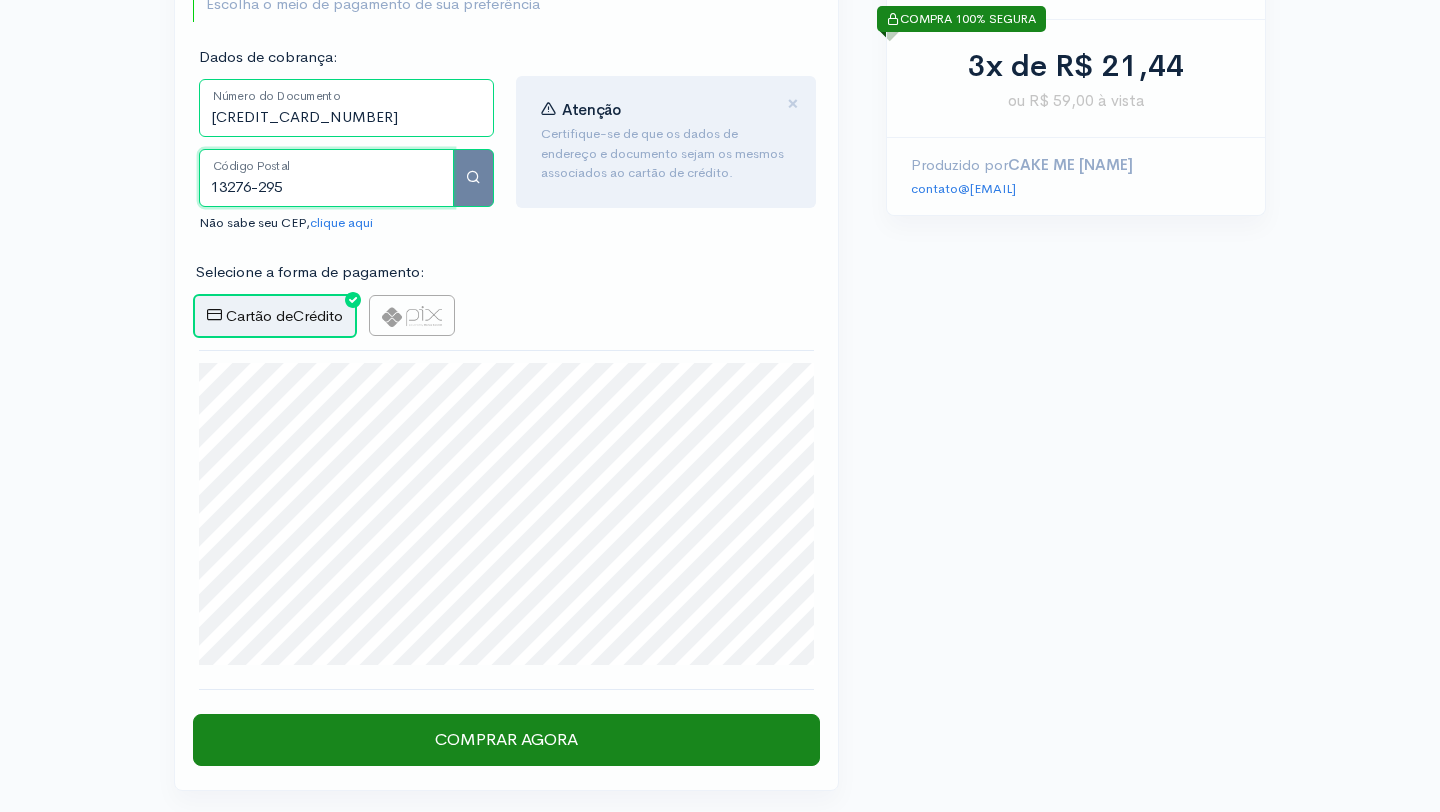 type on "13276-295" 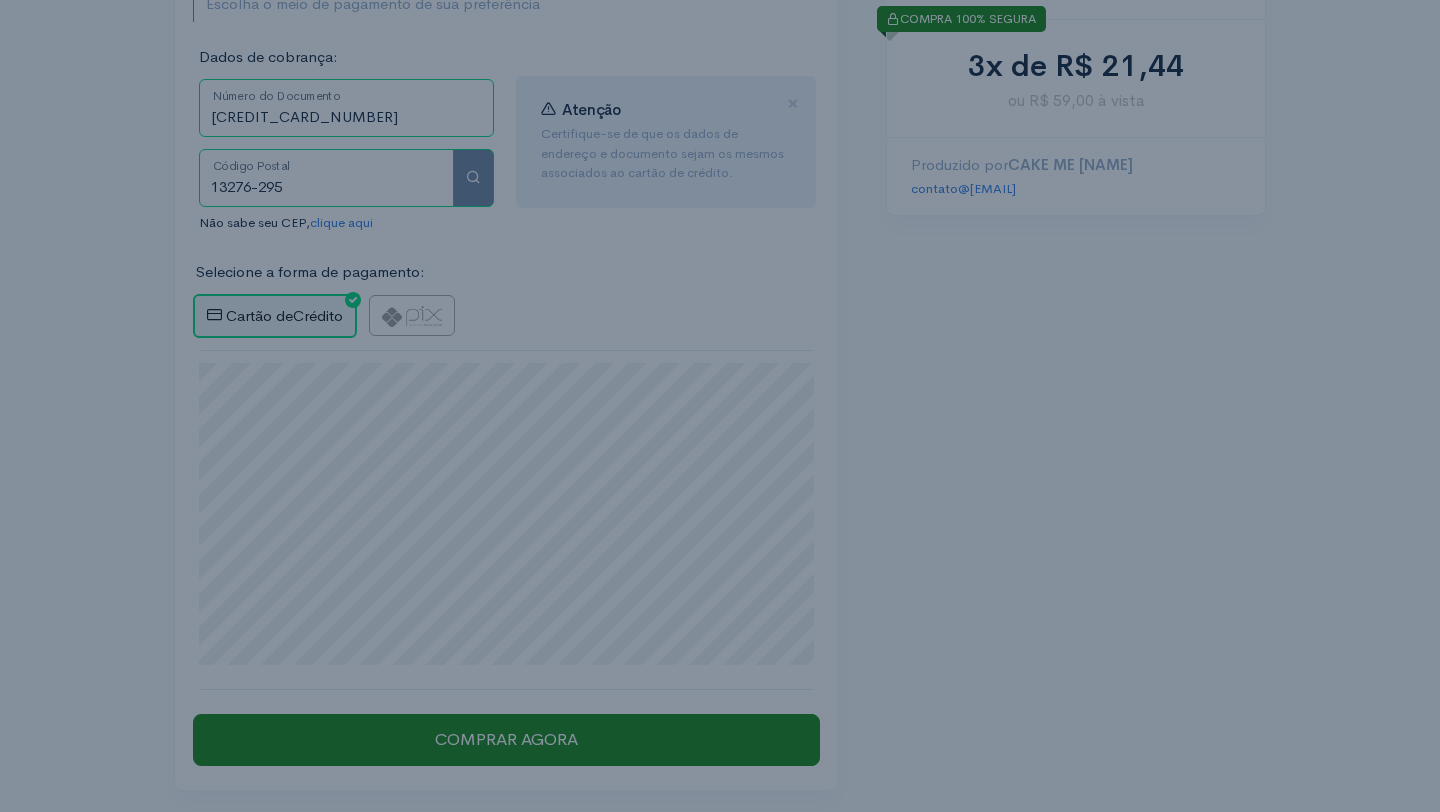 click on "Endereço de cobrança:
Modificar Endereço
[POSTAL_CODE]
[POSTAL_CODE_LABEL]
Não sabe seu CEP,
clique aqui
Atenção
Certifique-se de que os dados de endereço e documento sejam os mesmos associados ao cartão de crédito.
×
Selecione a forma de pagamento:
[PAYMENT_METHOD_CC]
Atente-se aos detalhes do PIX:
Fique atento ao vencimento da CHAVE PIX, ela expira em 48 horas. Você pode pagá-la com o aplicativo ou site do seu banco.
Os pagamentos via PIX levam até 15 minutos para serem compensados.
Comprar Agora
Endereço de cobrança" at bounding box center (506, 342) 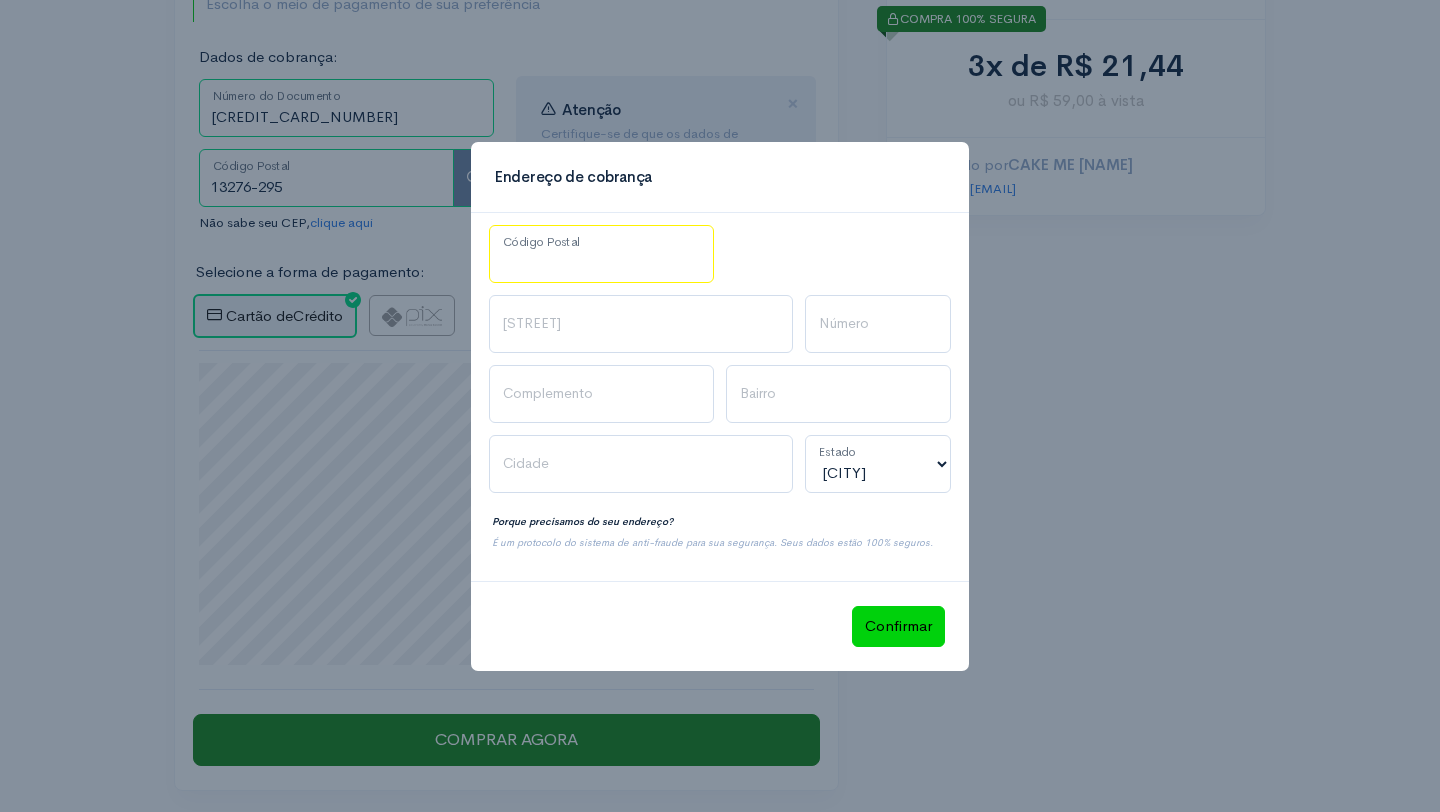 click on "Código Postal" at bounding box center [601, 254] 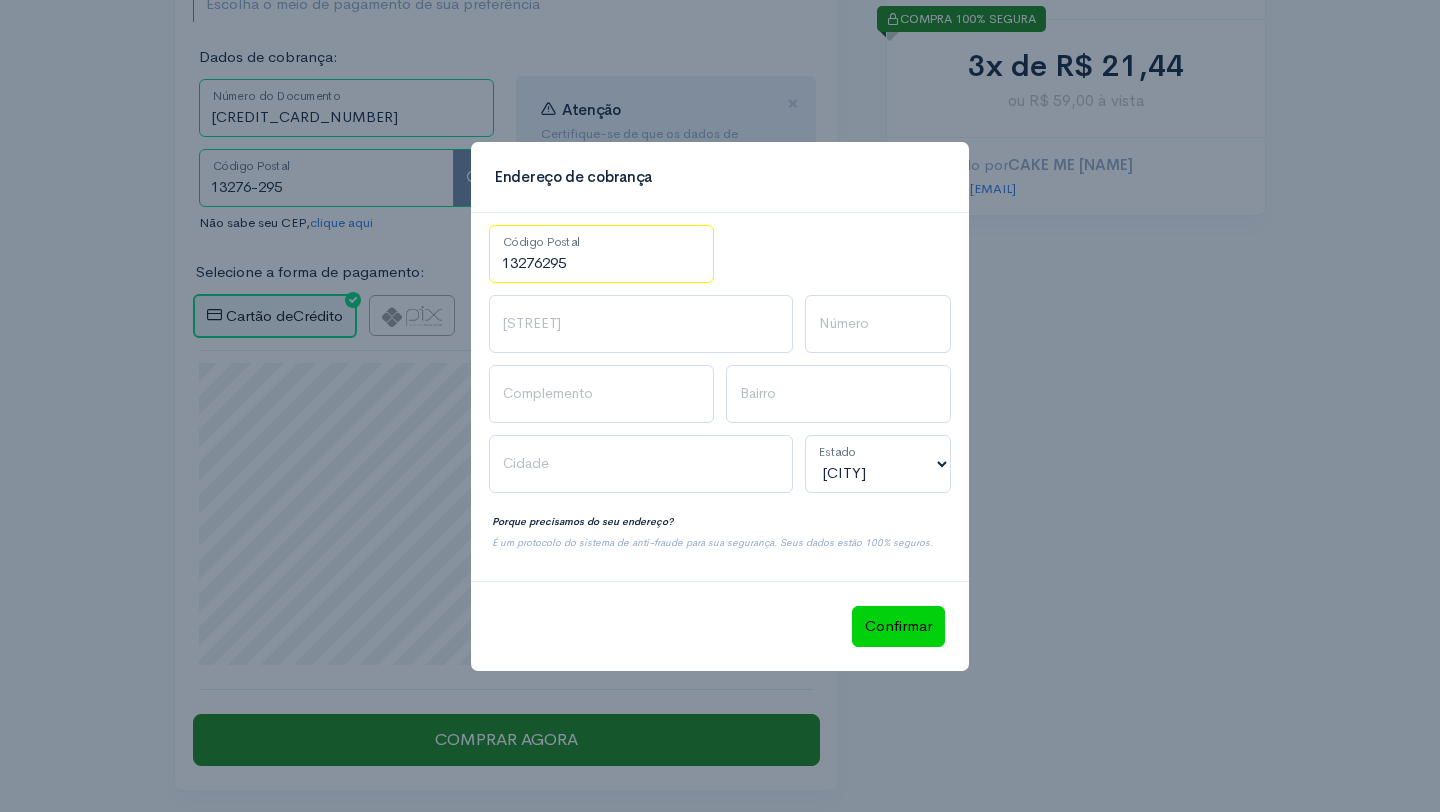 type on "13276295" 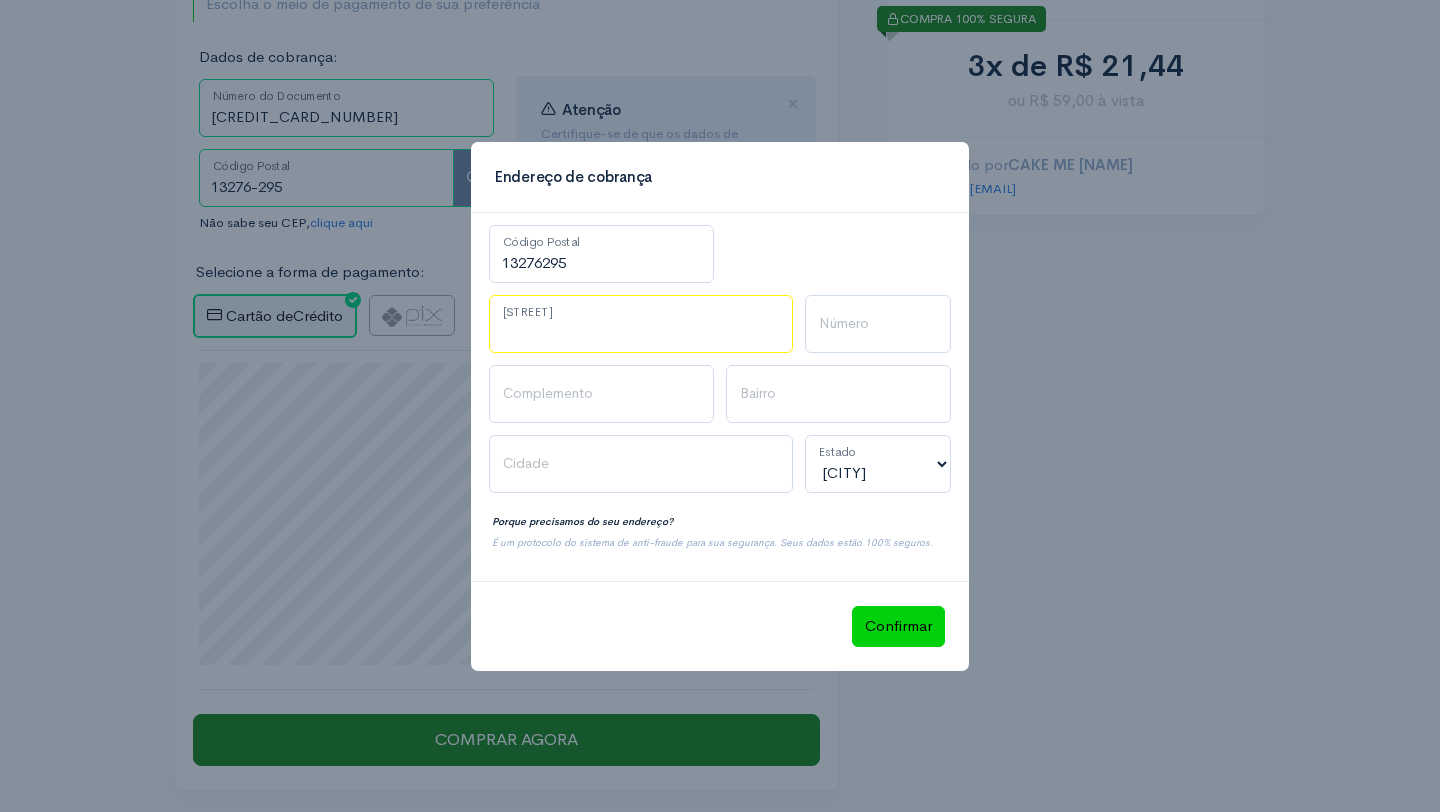 click on "[STREET]" at bounding box center (641, 324) 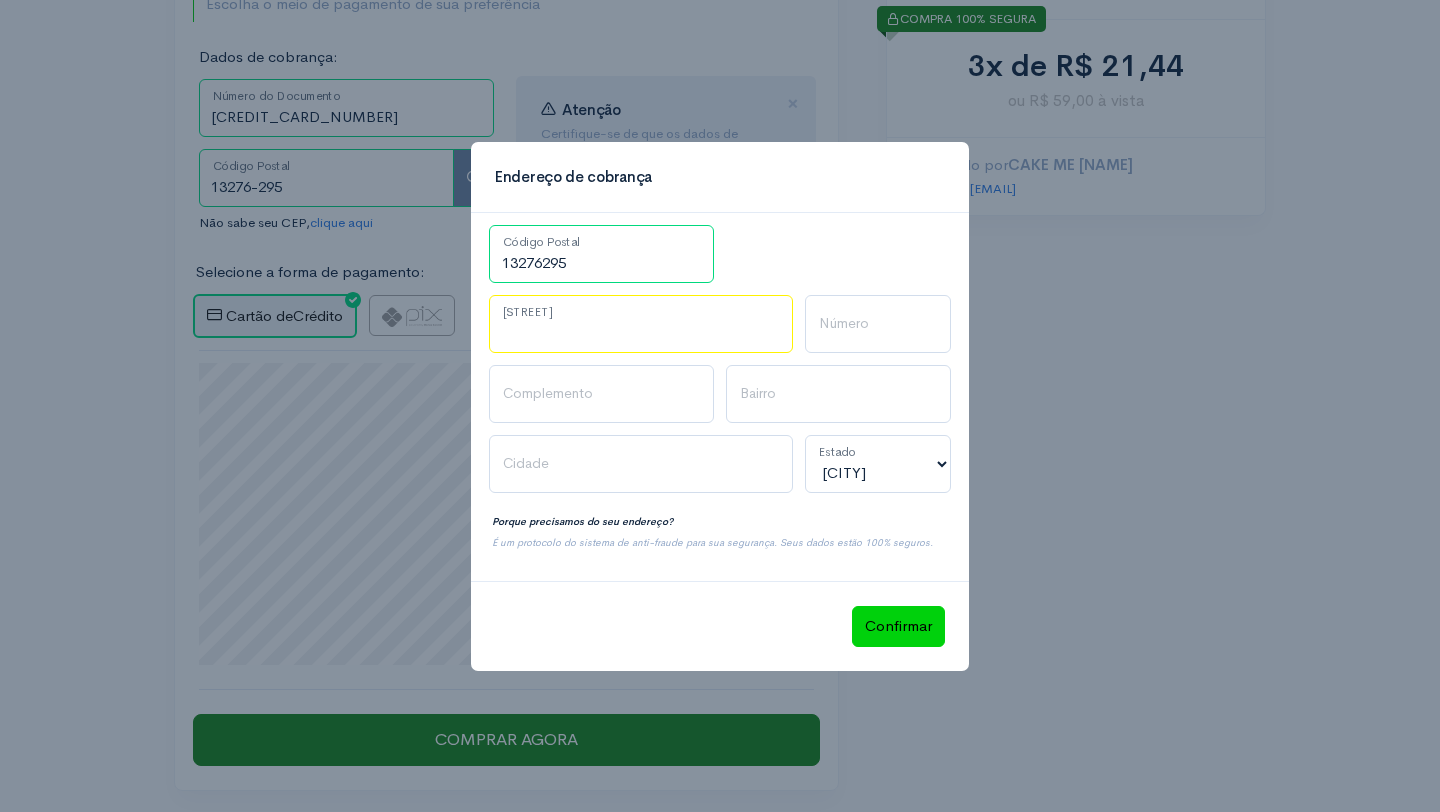 click on "[STREET]" at bounding box center [641, 324] 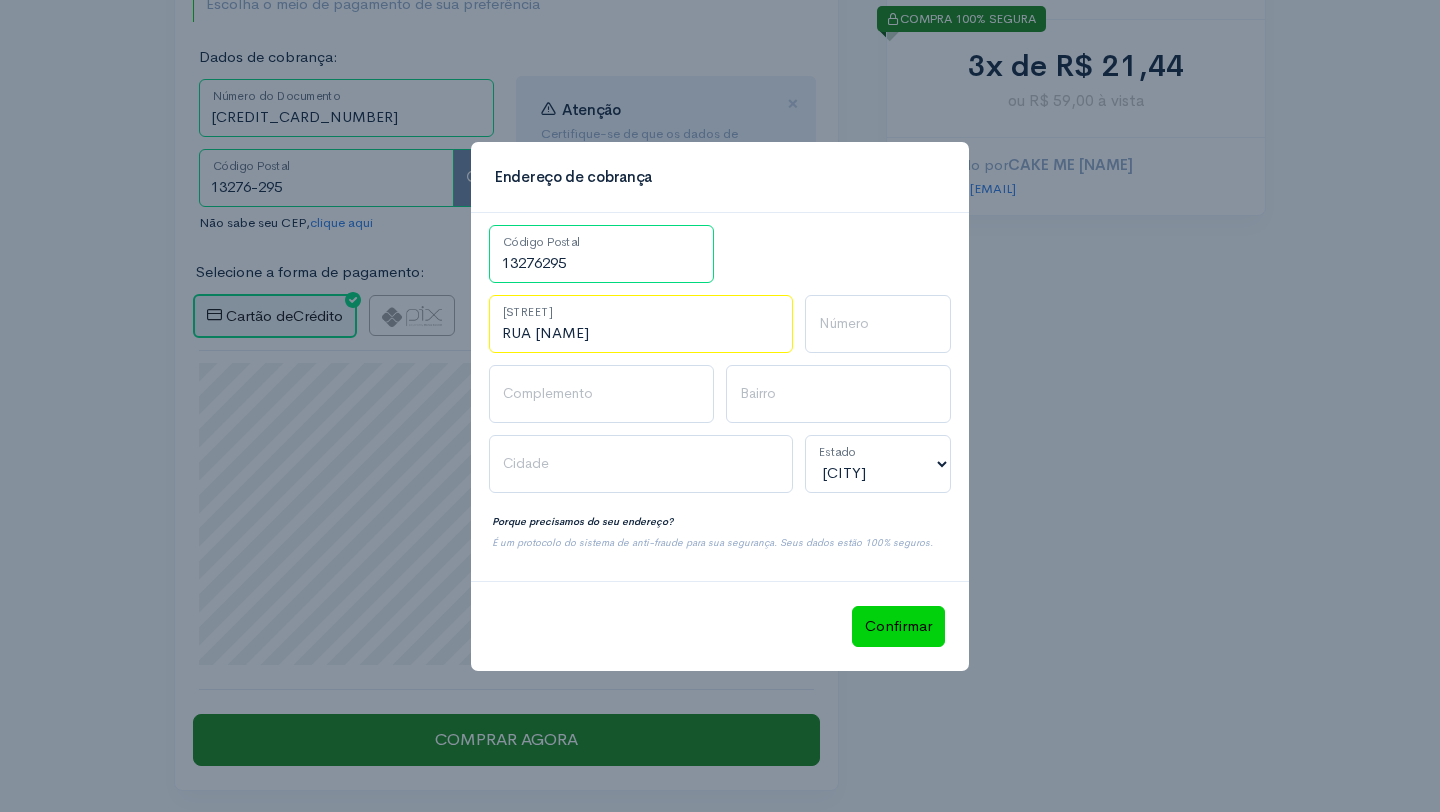 type on "RUA [NAME]" 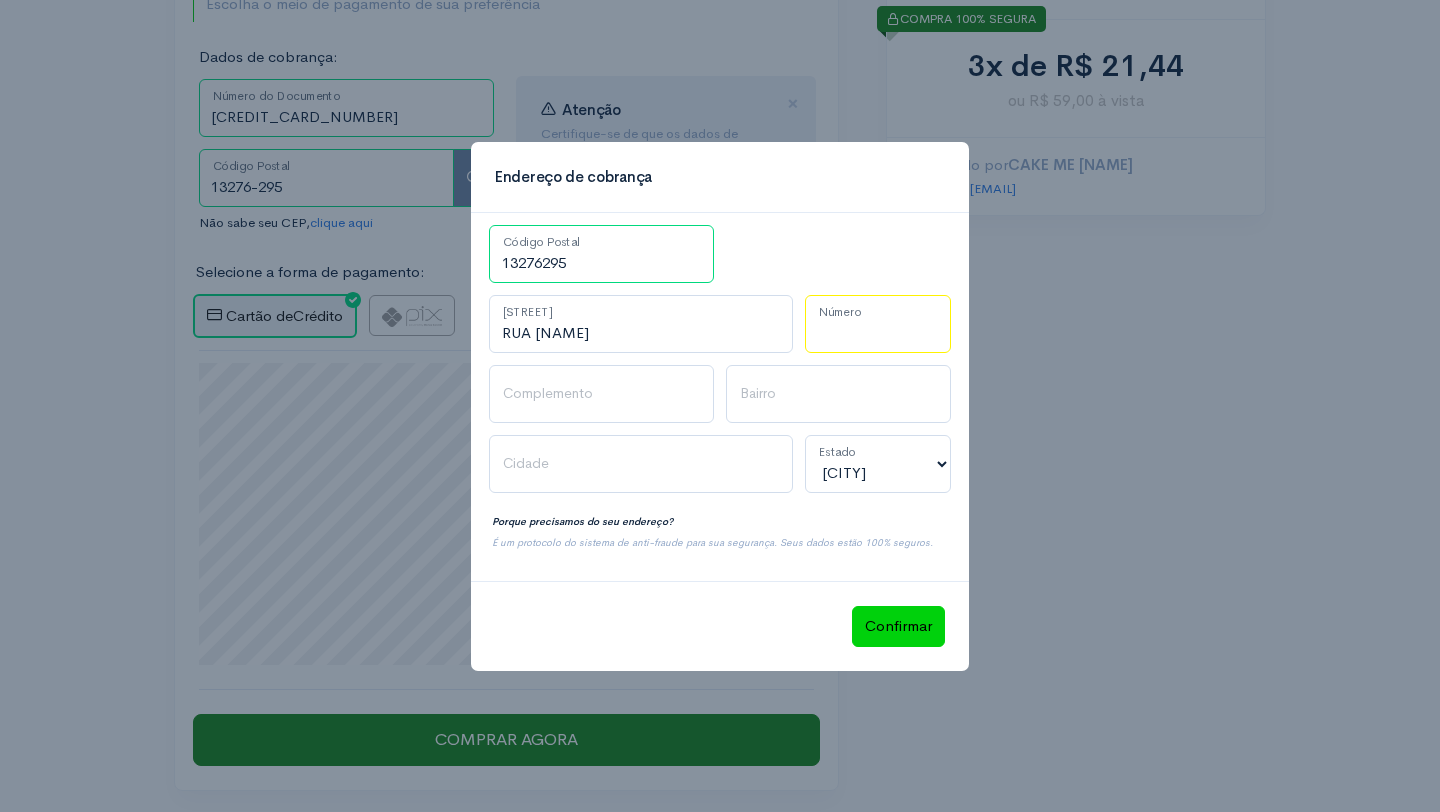 click on "Número" at bounding box center [878, 324] 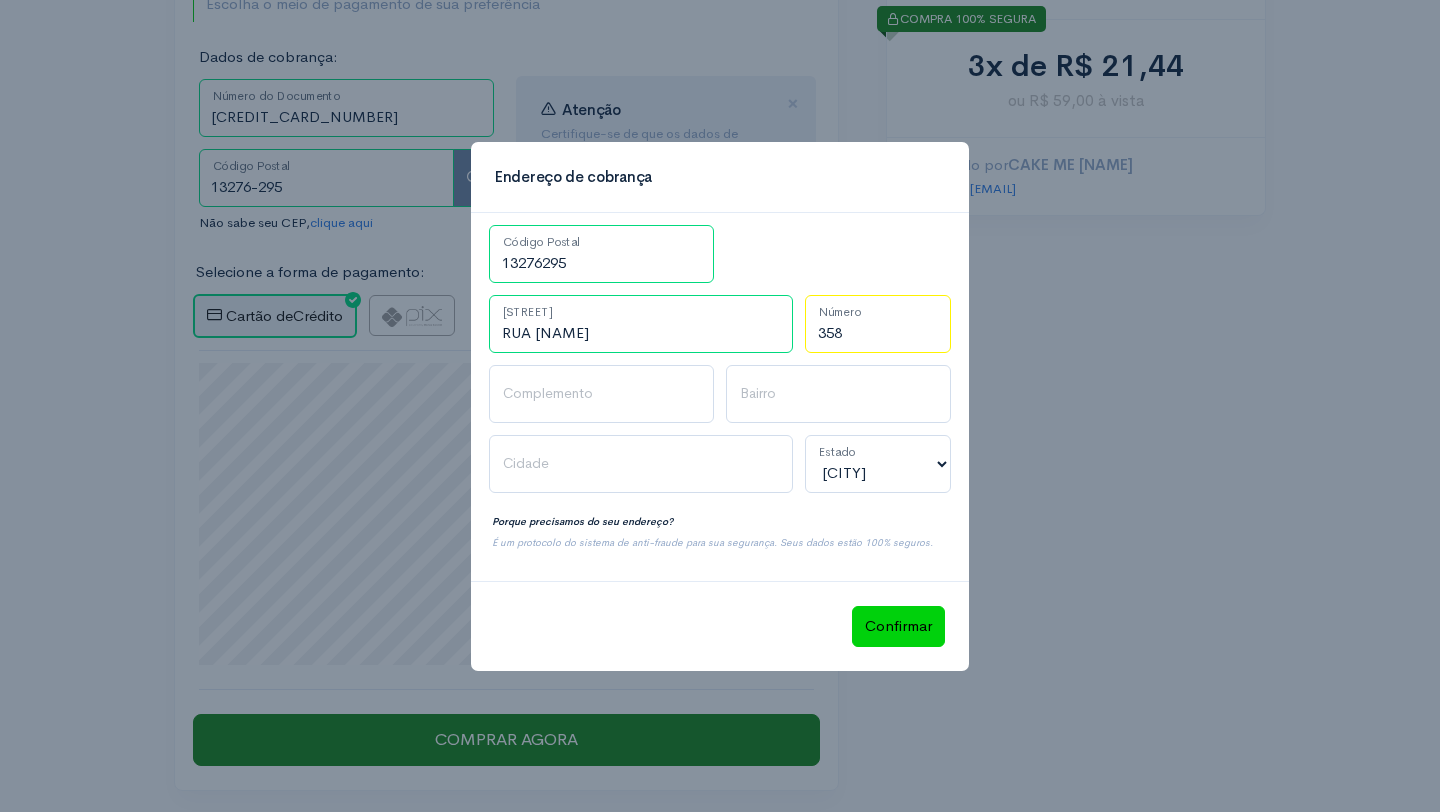 type on "358" 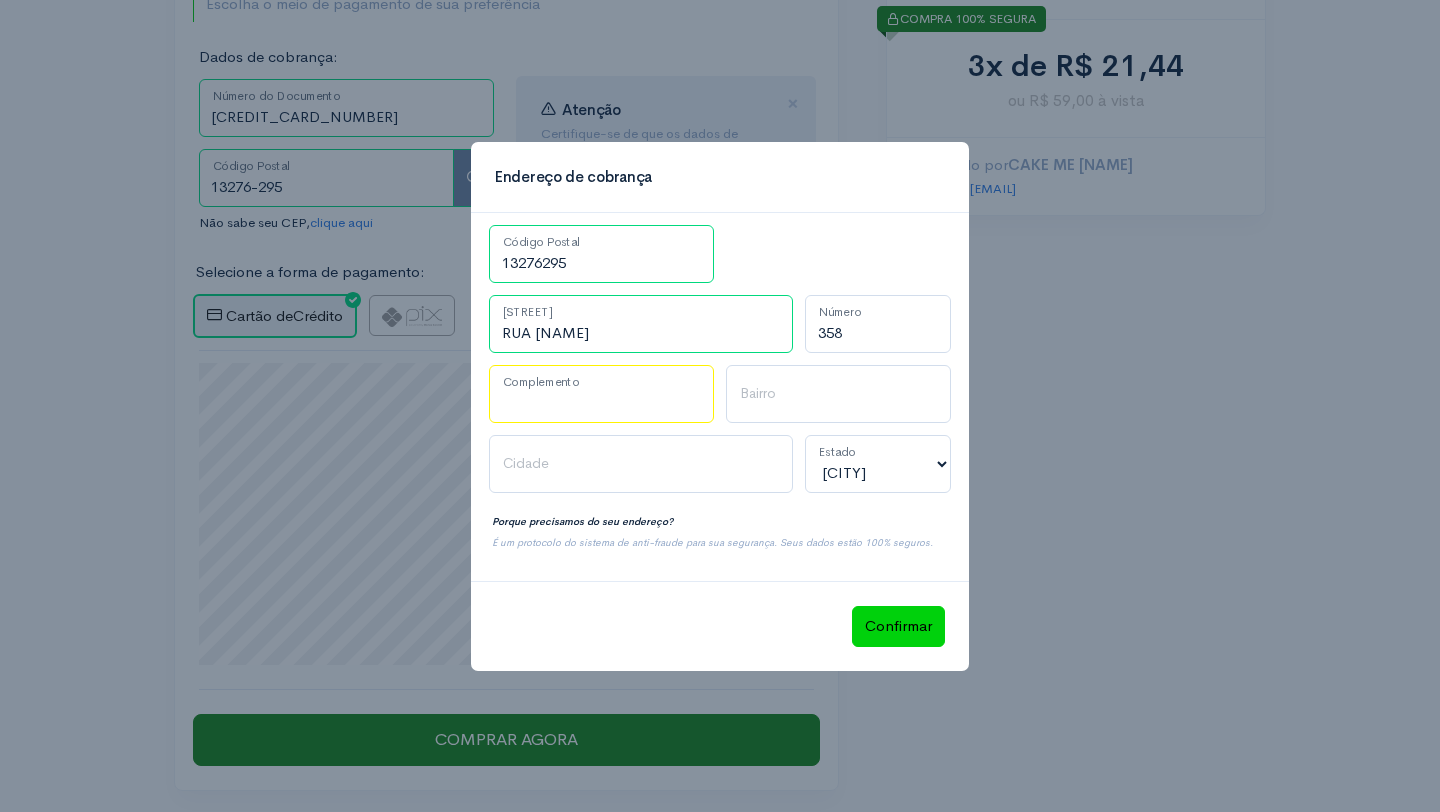 click on "Complemento" at bounding box center [601, 394] 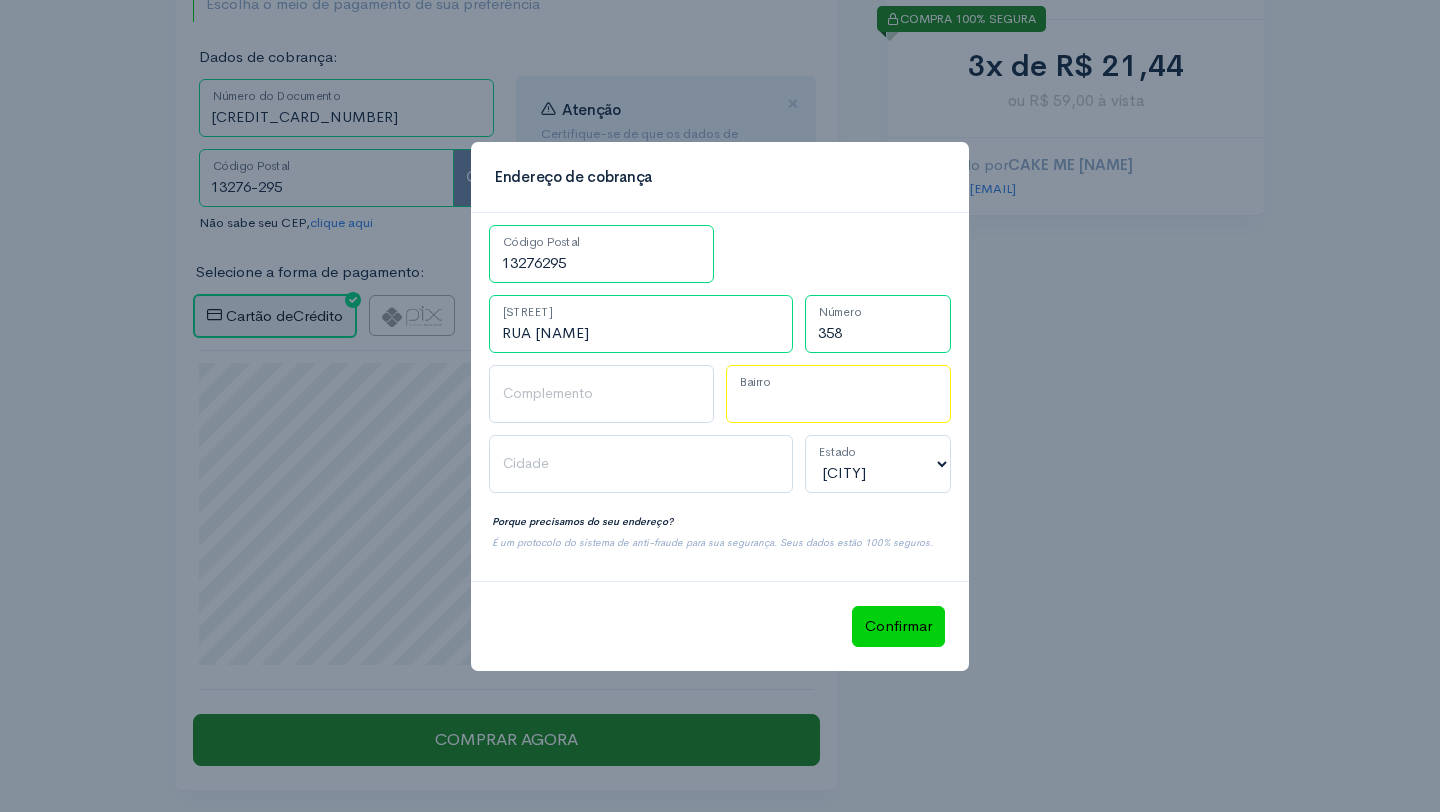 click on "Bairro" at bounding box center [838, 394] 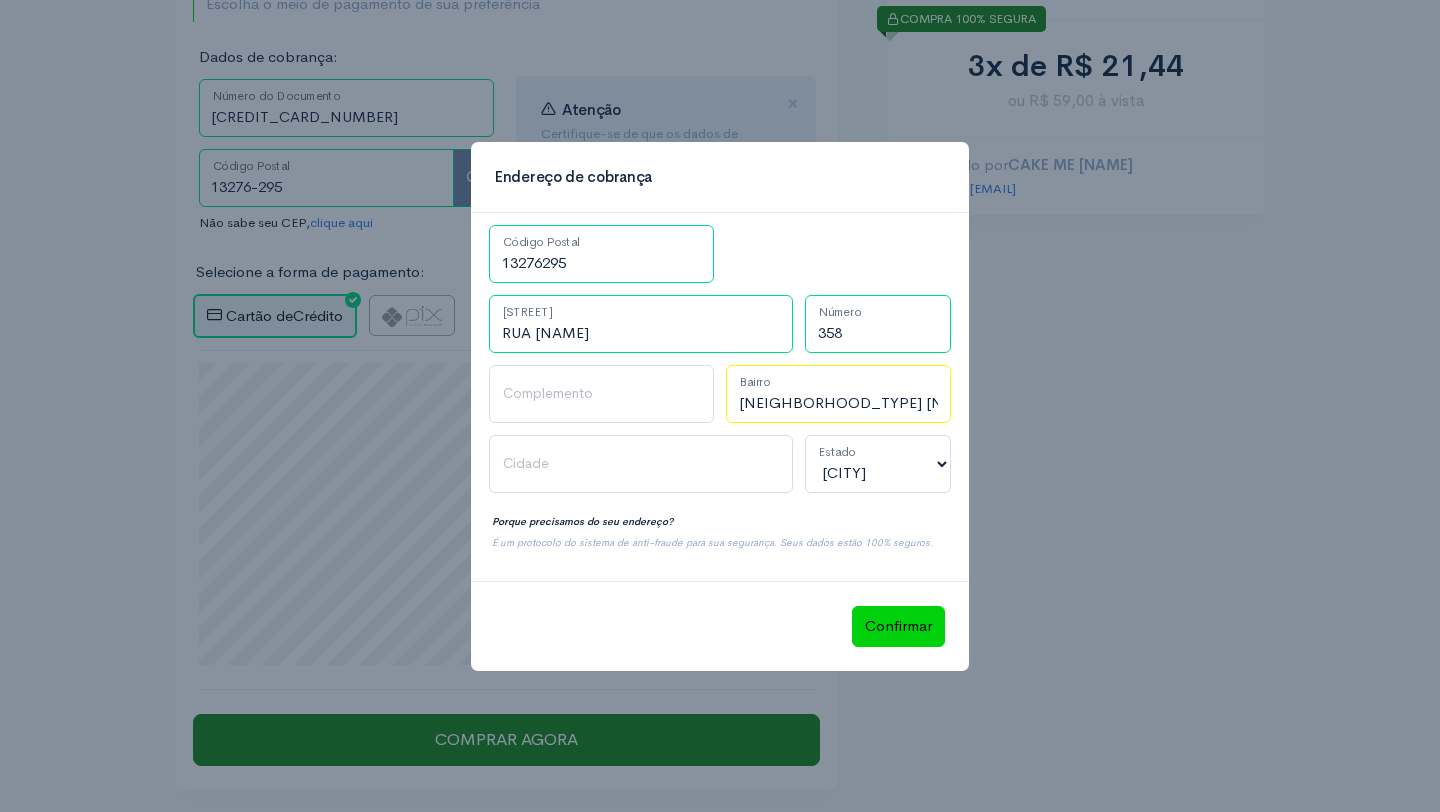 type on "[NEIGHBORHOOD_TYPE] [NEIGHBORHOOD_NAME]" 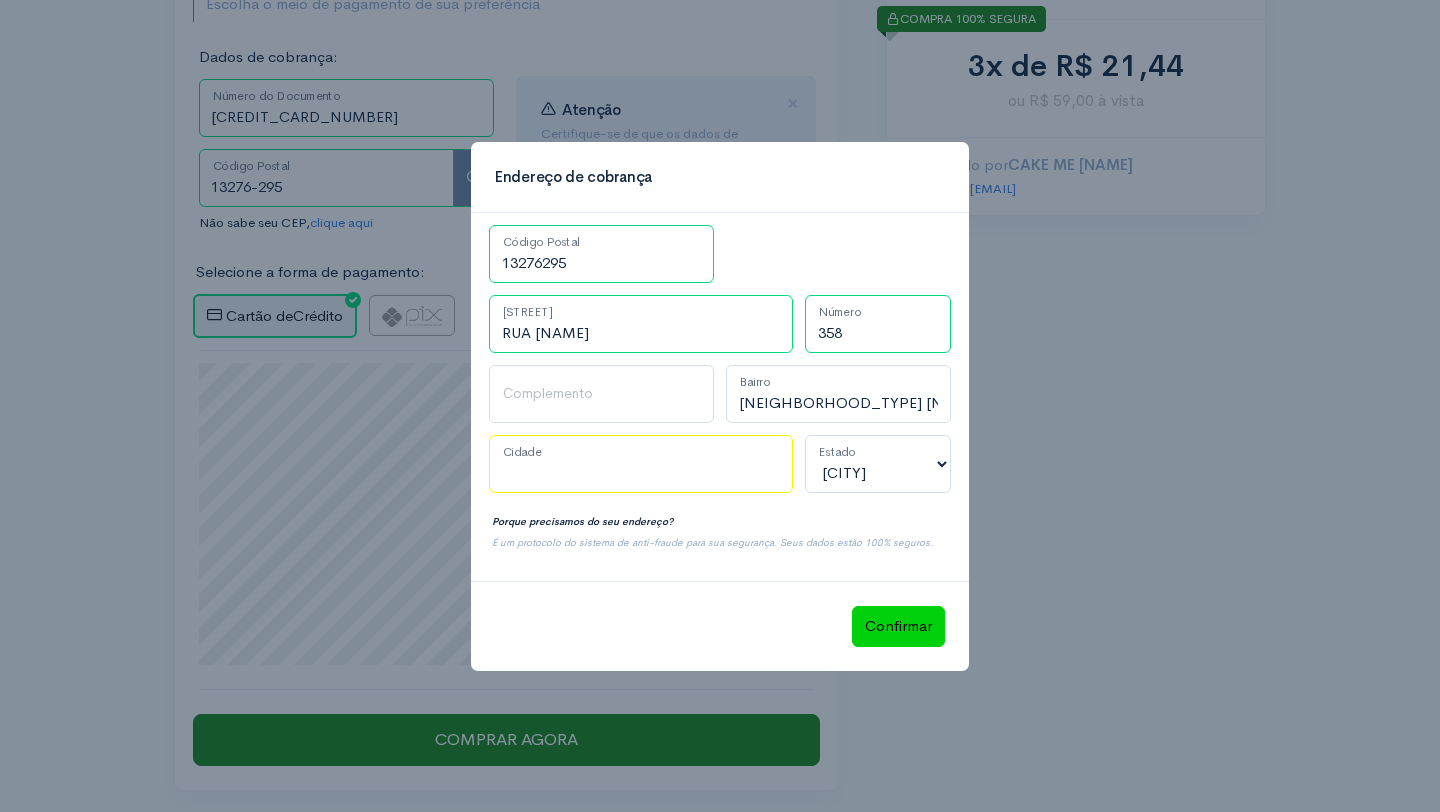 click on "Cidade" at bounding box center [641, 464] 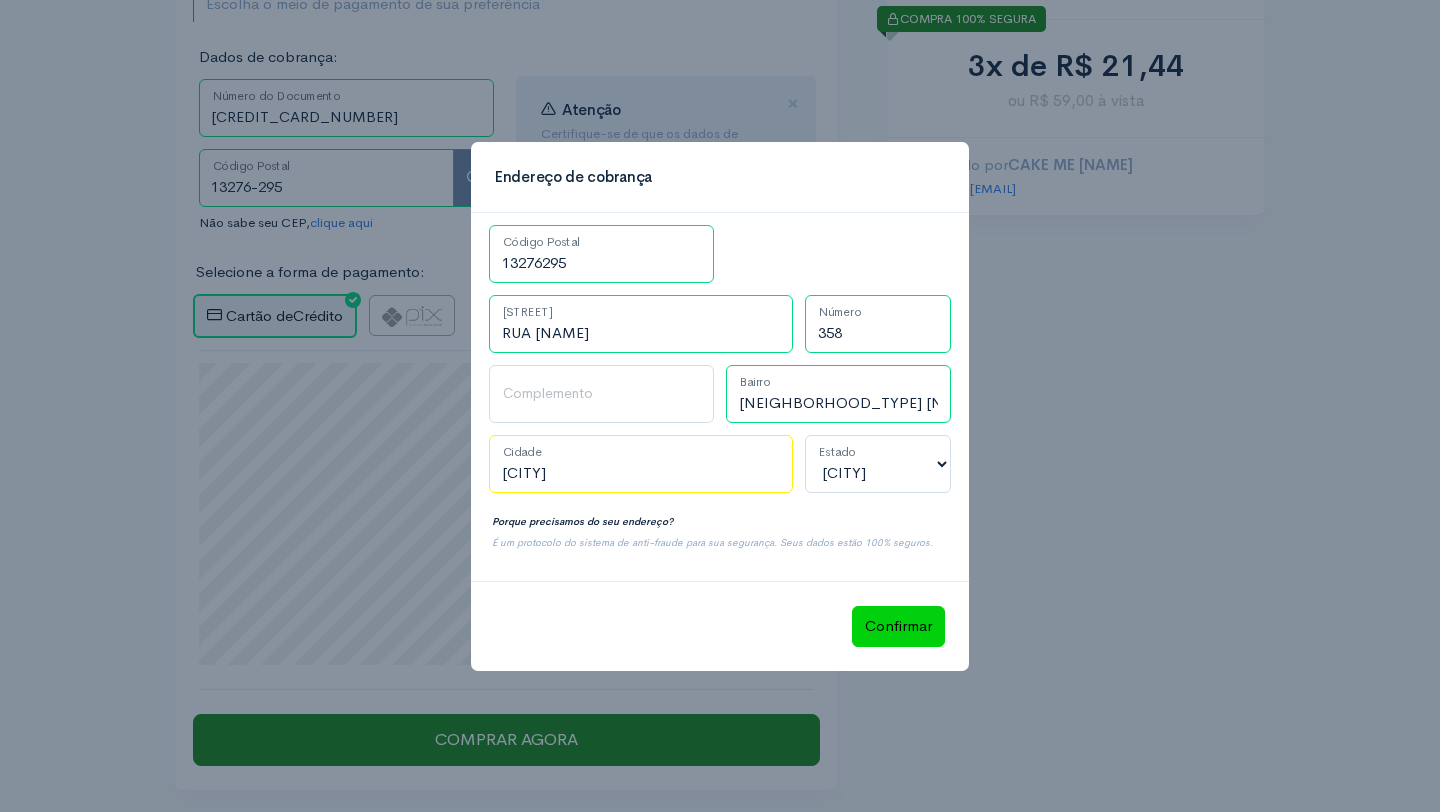 type on "[CITY]" 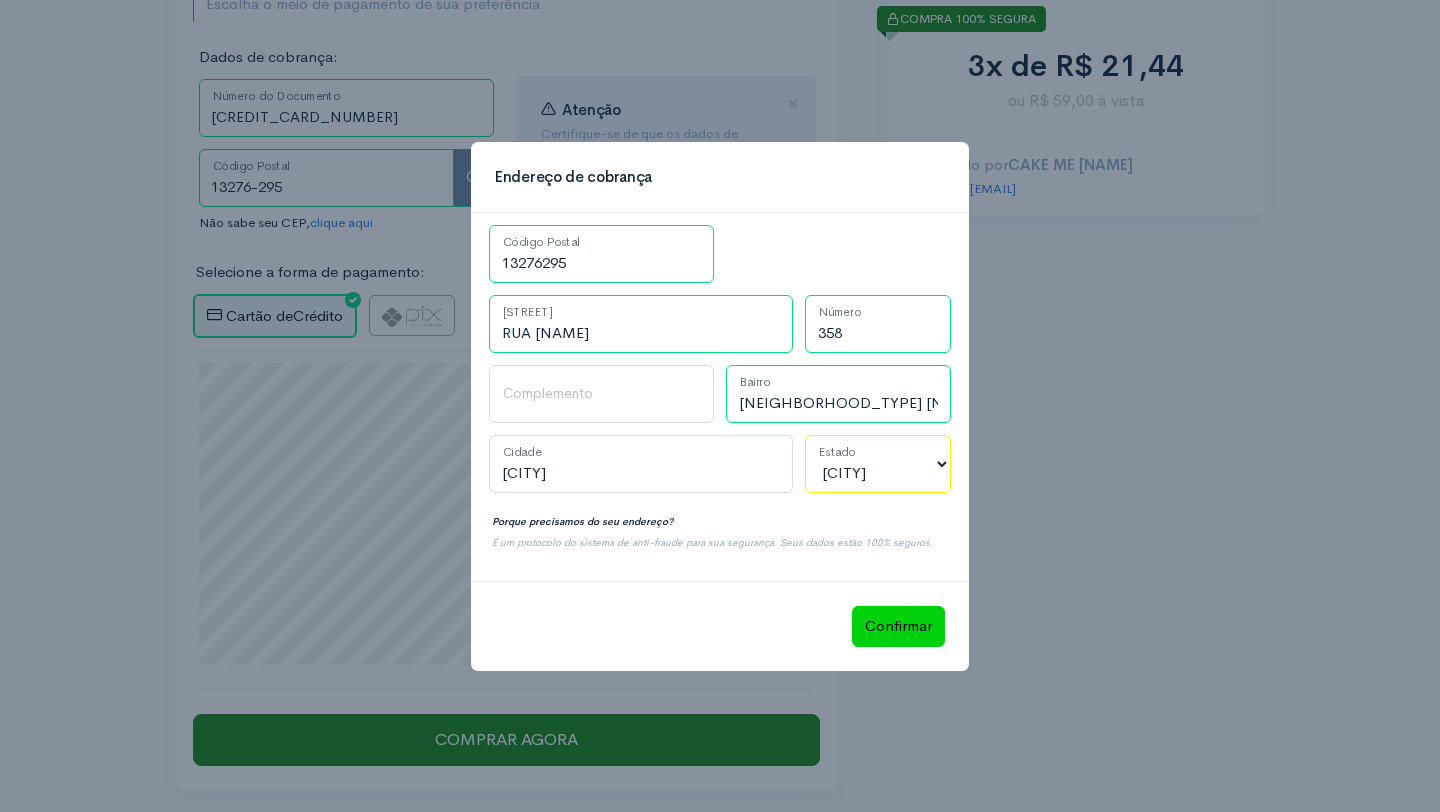 click on "[STATE_LIST]" at bounding box center (878, 464) 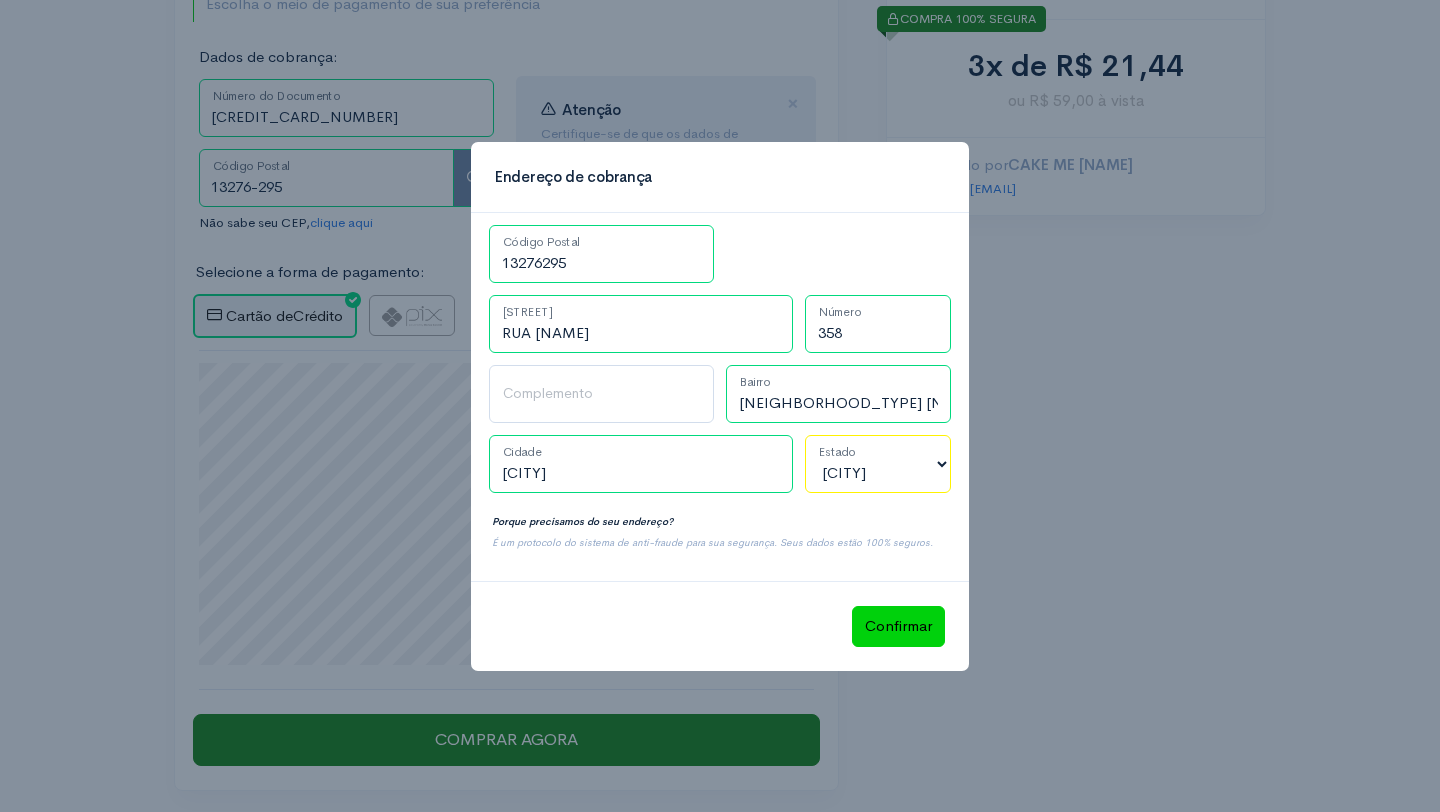 click on "[STATE_LIST]" at bounding box center (878, 464) 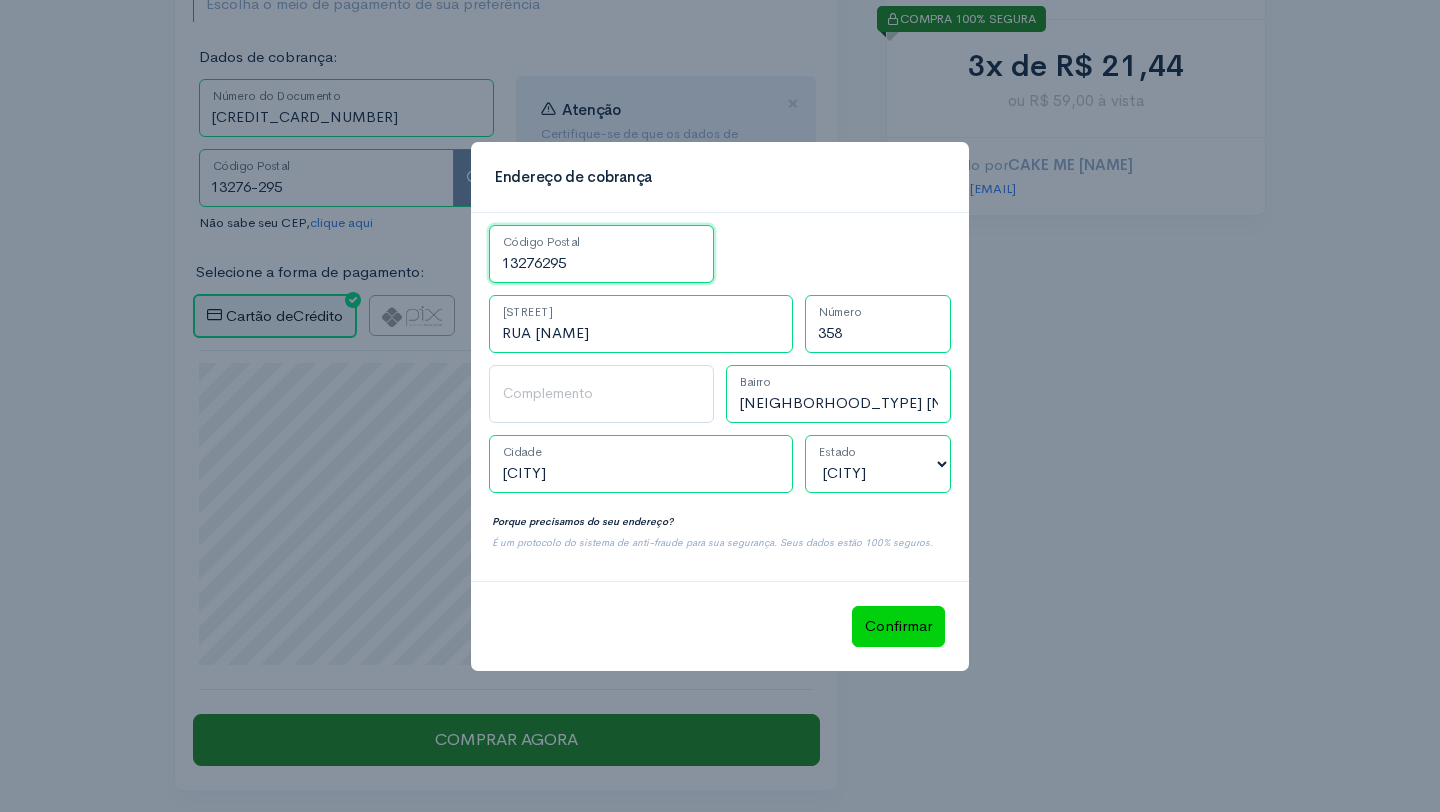 drag, startPoint x: 601, startPoint y: 269, endPoint x: 483, endPoint y: 266, distance: 118.03813 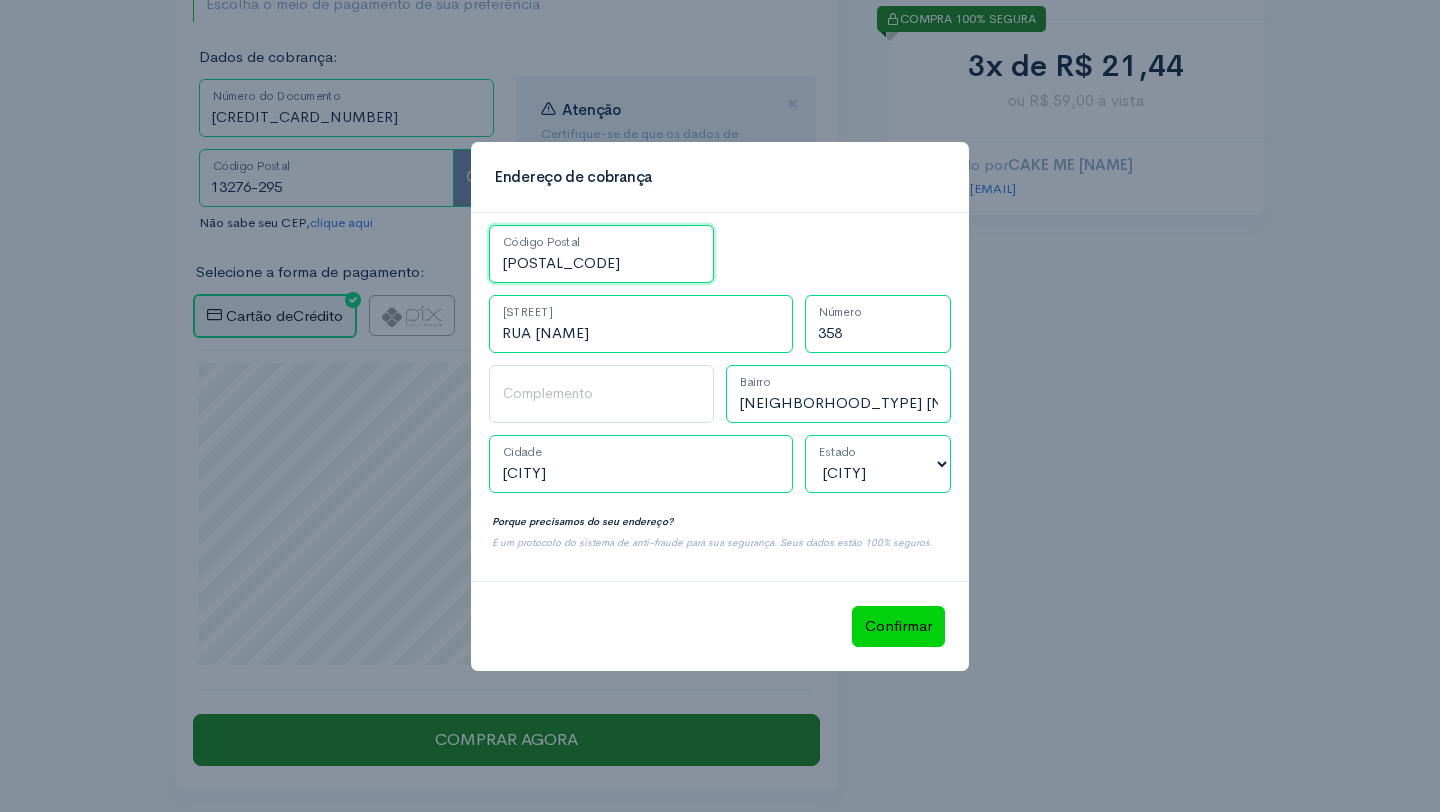 type on "[POSTAL_CODE]" 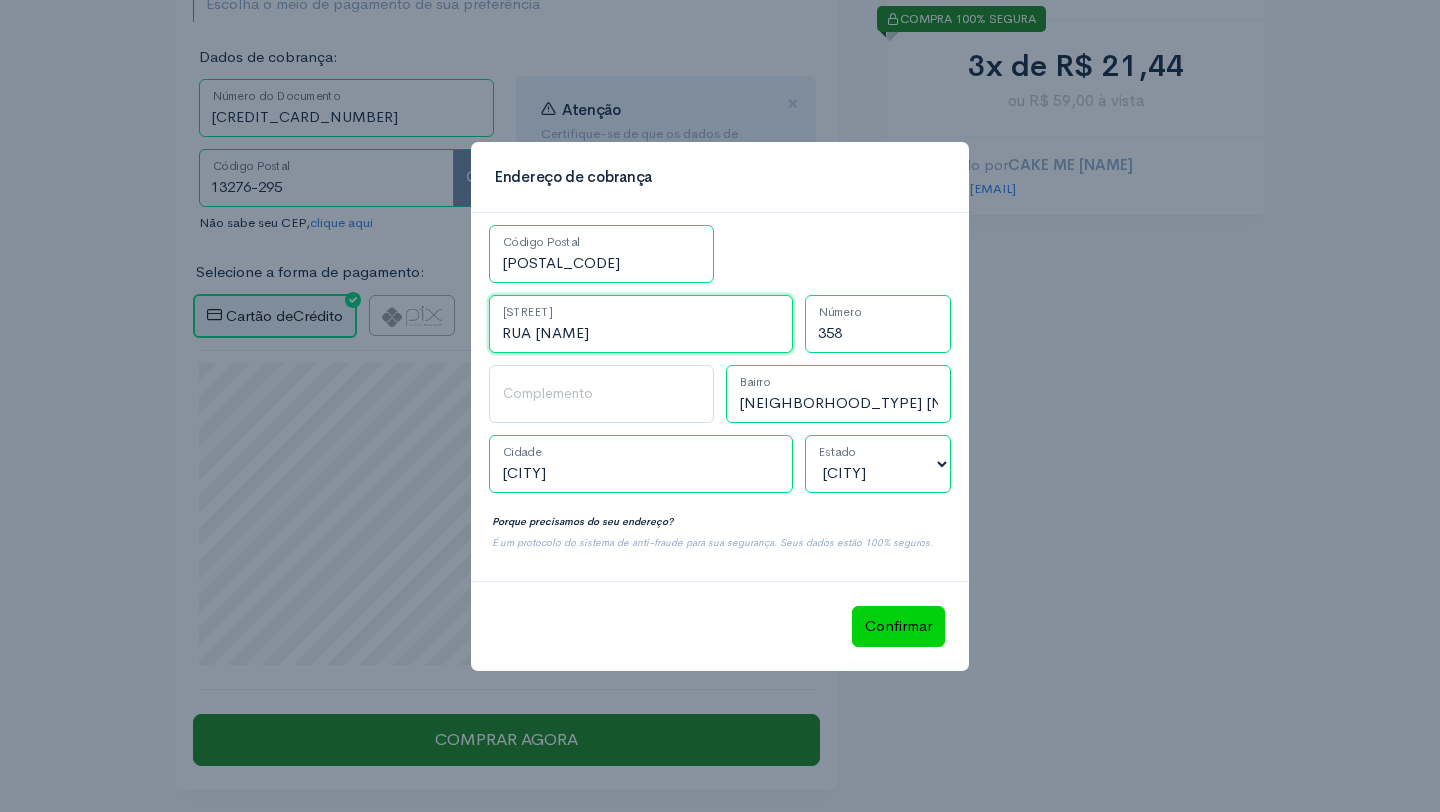 click on "RUA [NAME]" at bounding box center (641, 324) 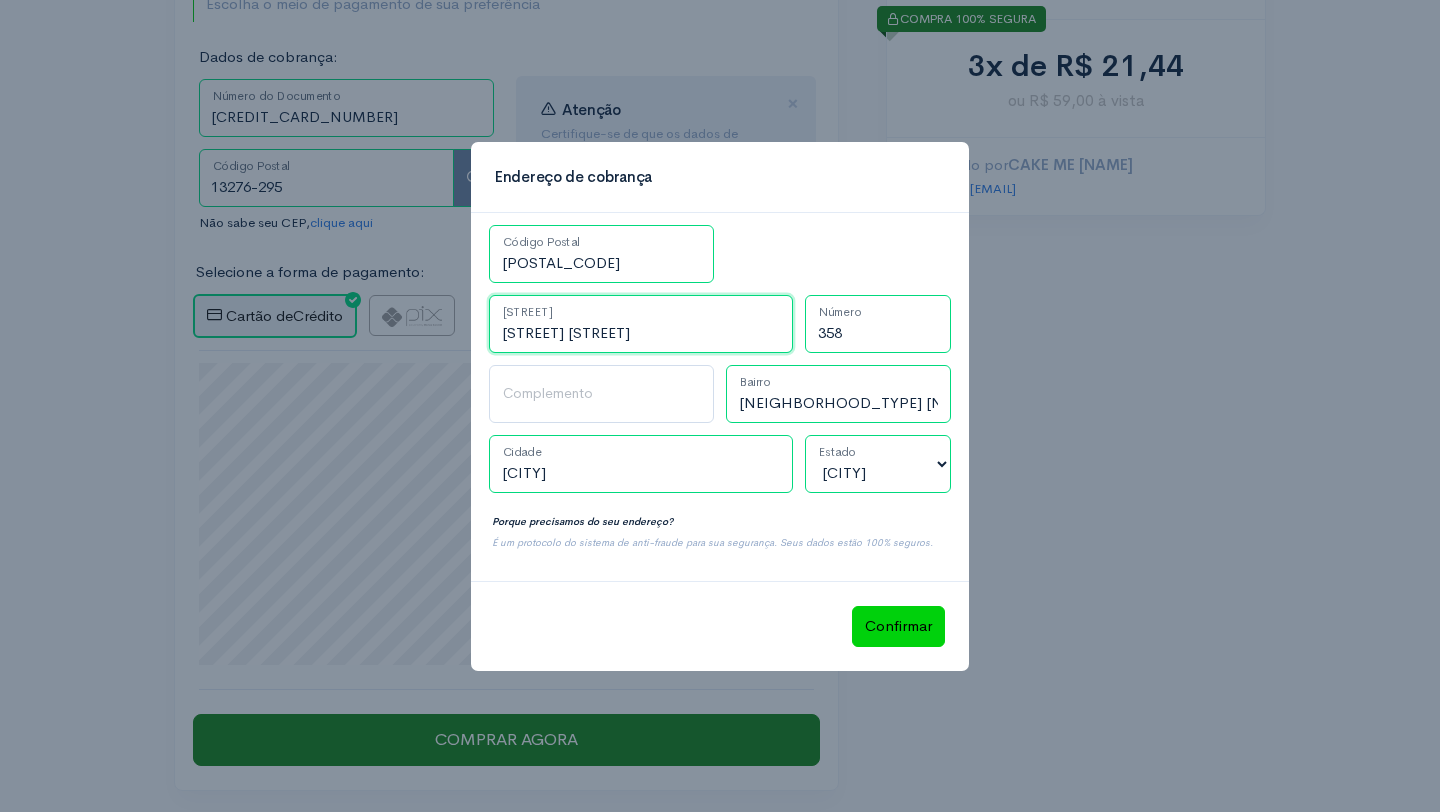 type on "[STREET] [STREET]" 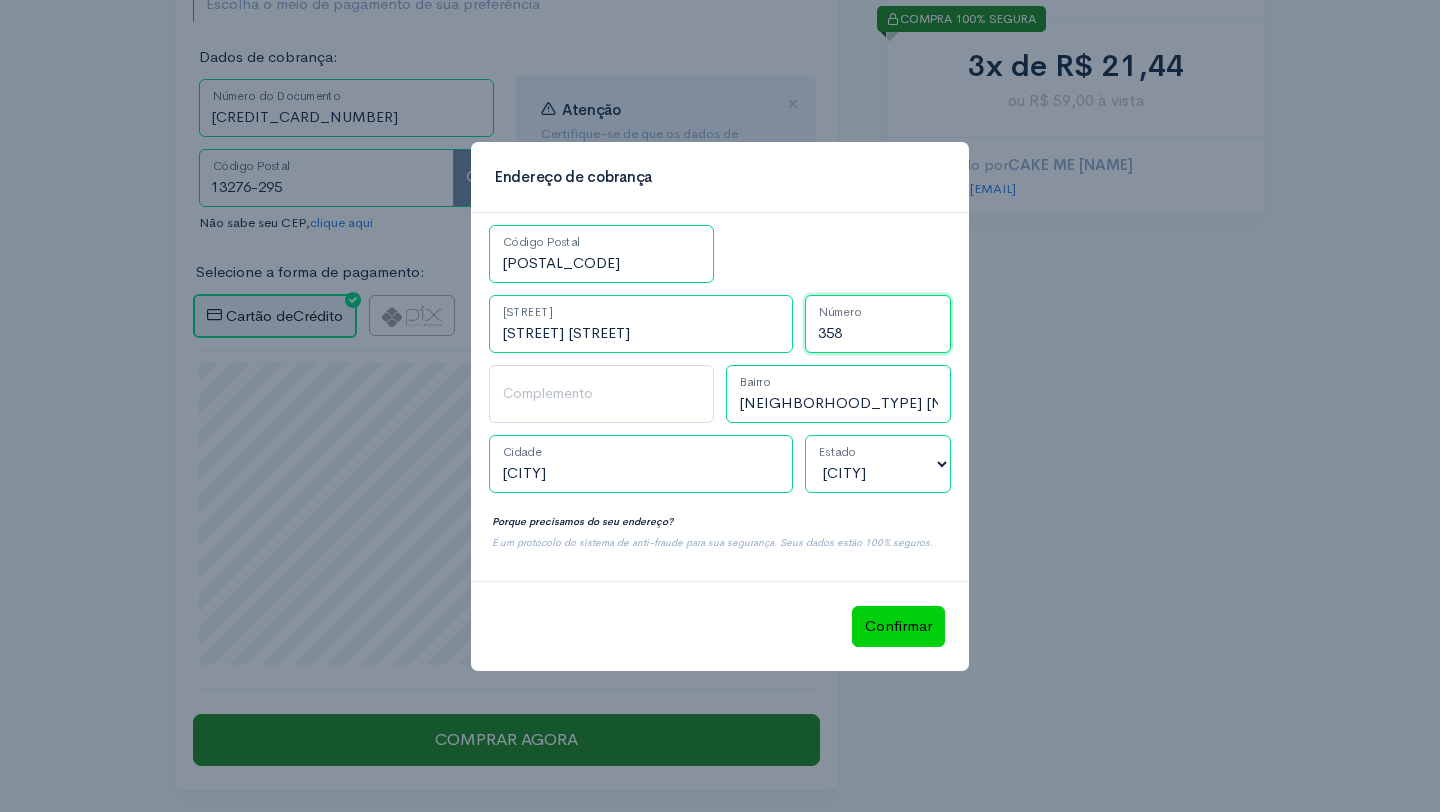 drag, startPoint x: 853, startPoint y: 334, endPoint x: 809, endPoint y: 334, distance: 44 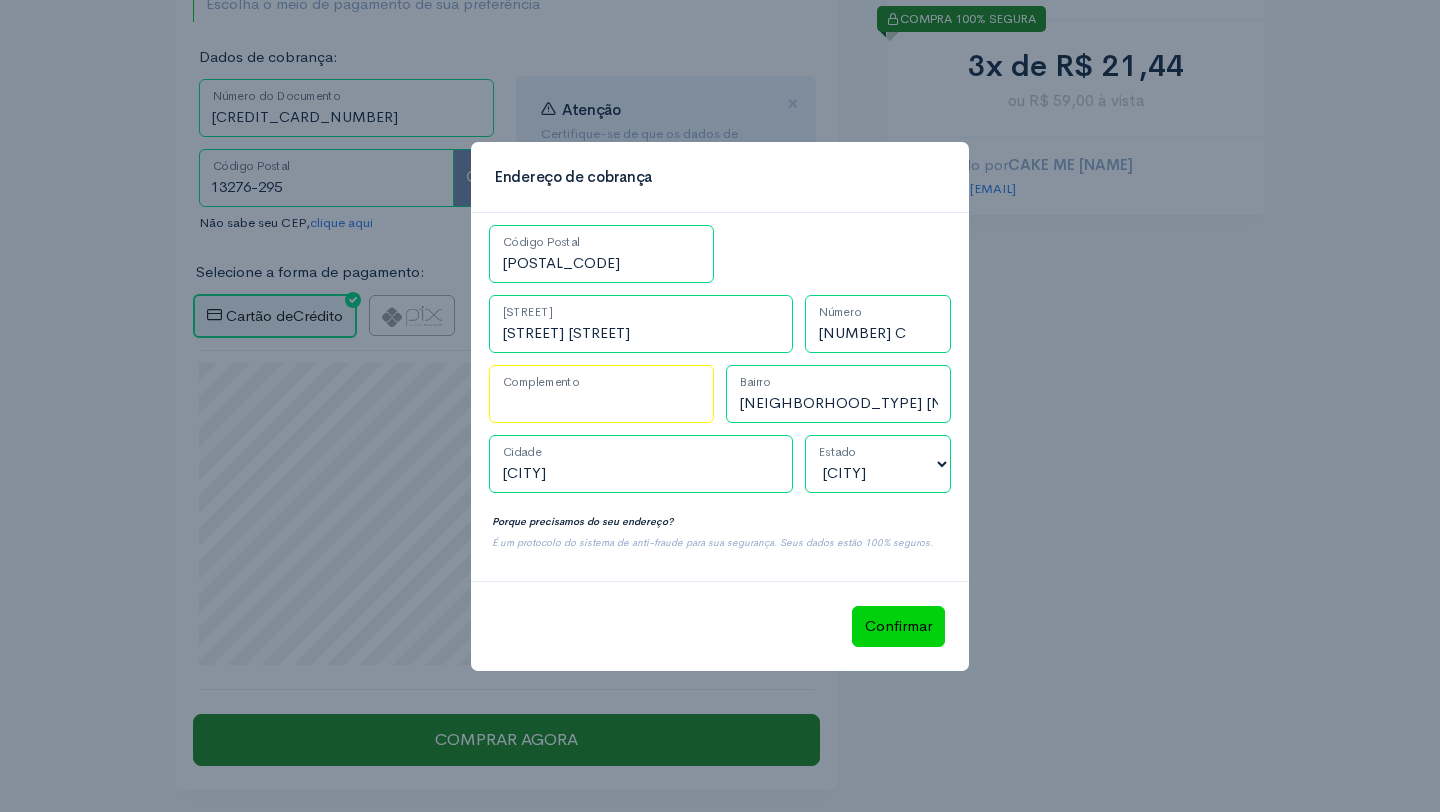 click on "Complemento" at bounding box center [601, 394] 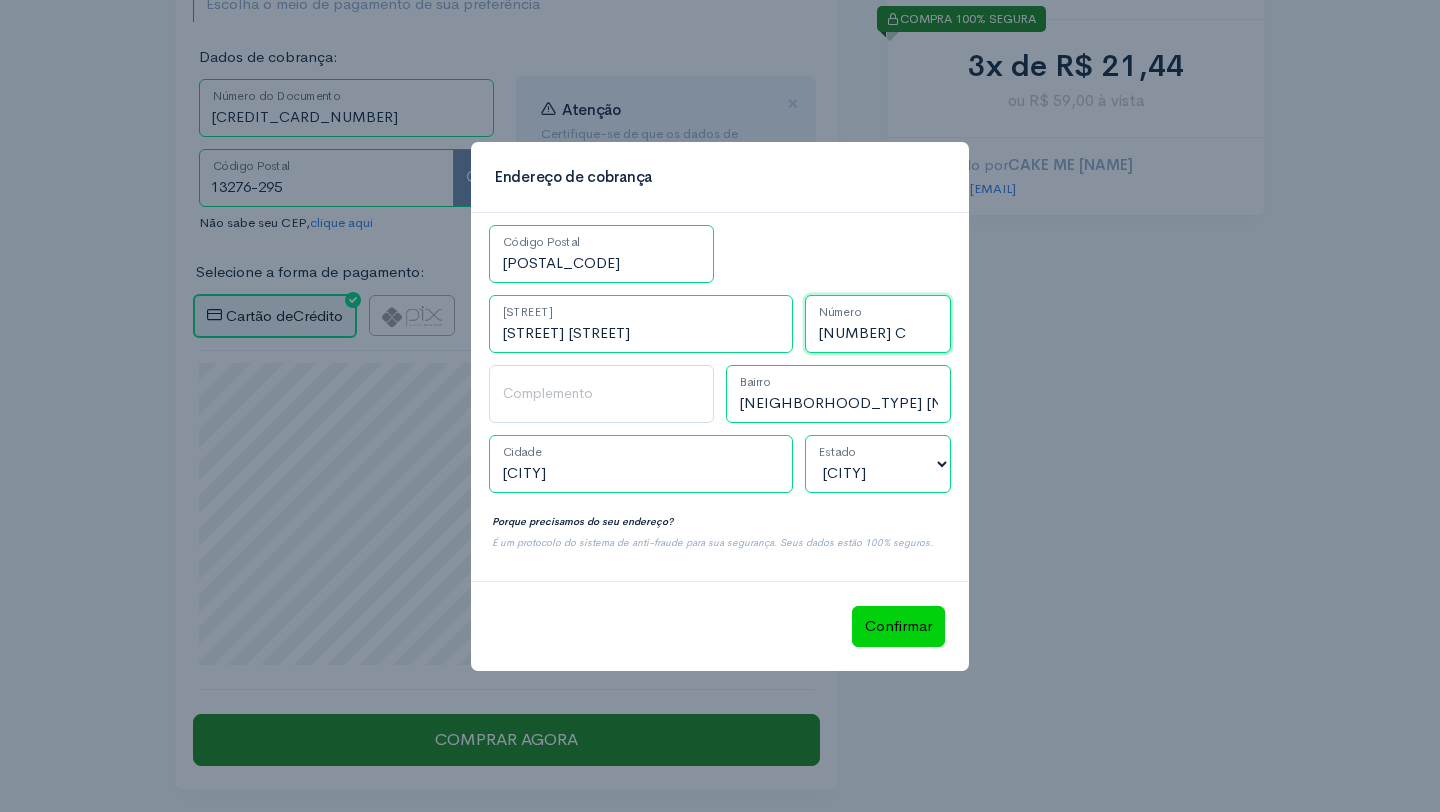click on "[NUMBER] C" at bounding box center [878, 324] 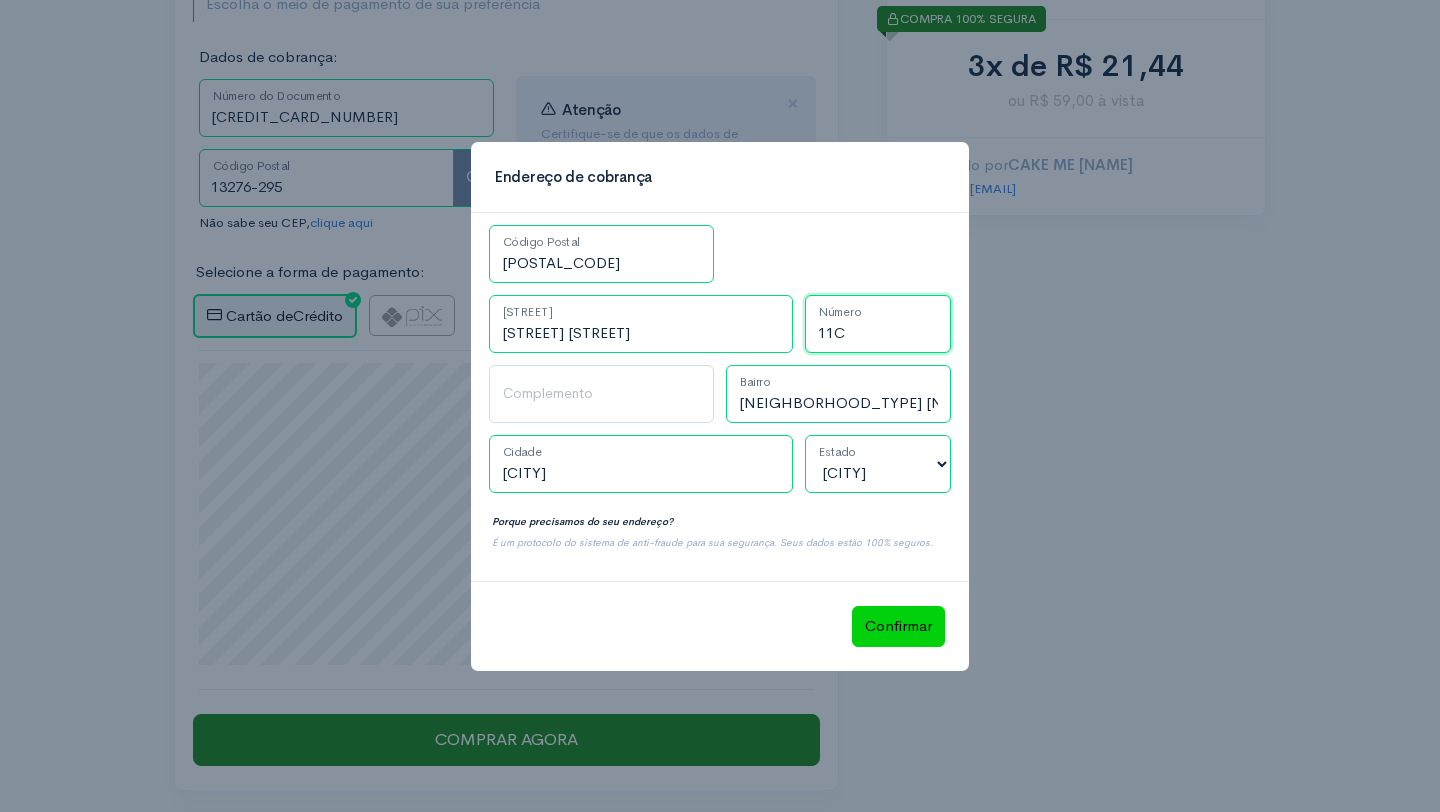 type on "11C" 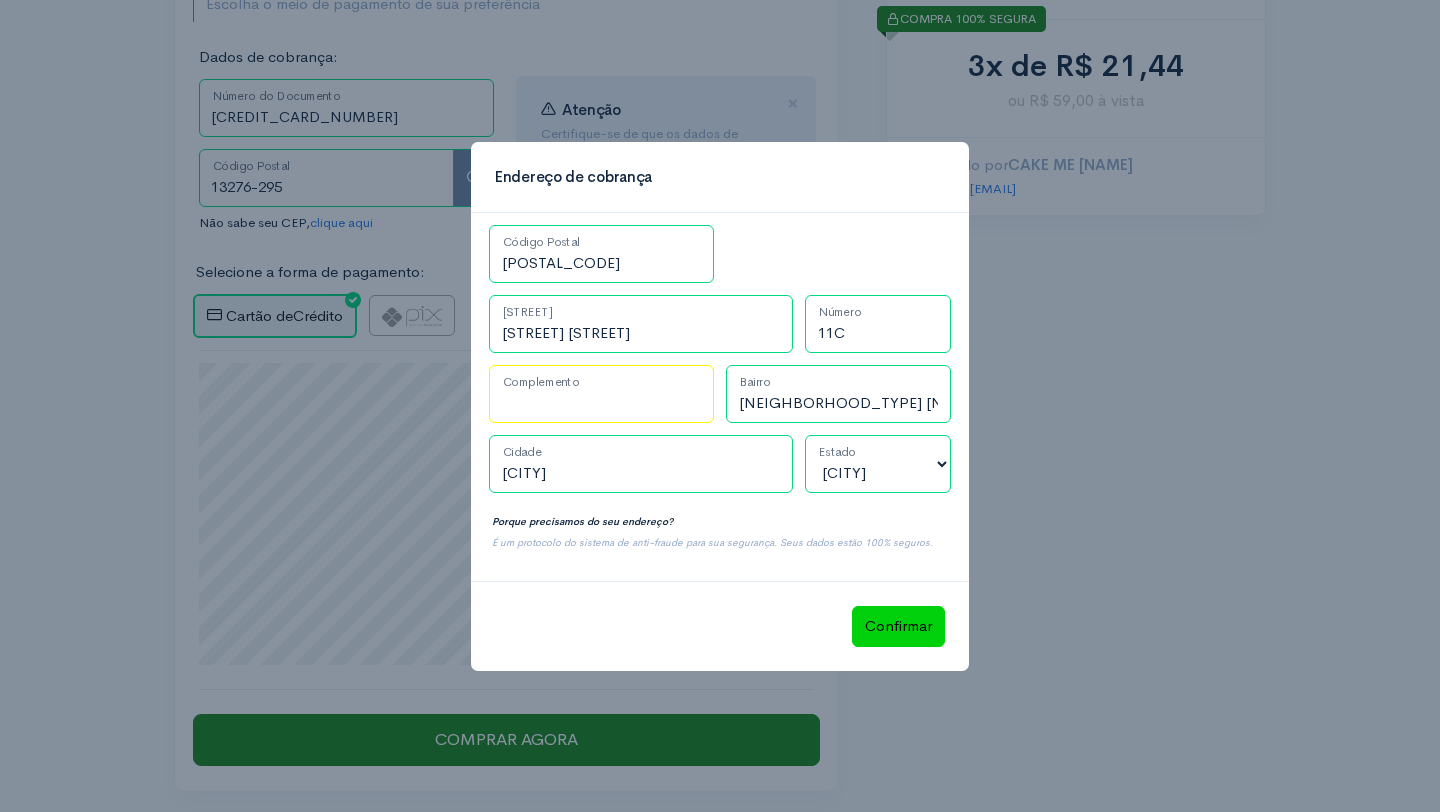 click on "Complemento" at bounding box center (601, 394) 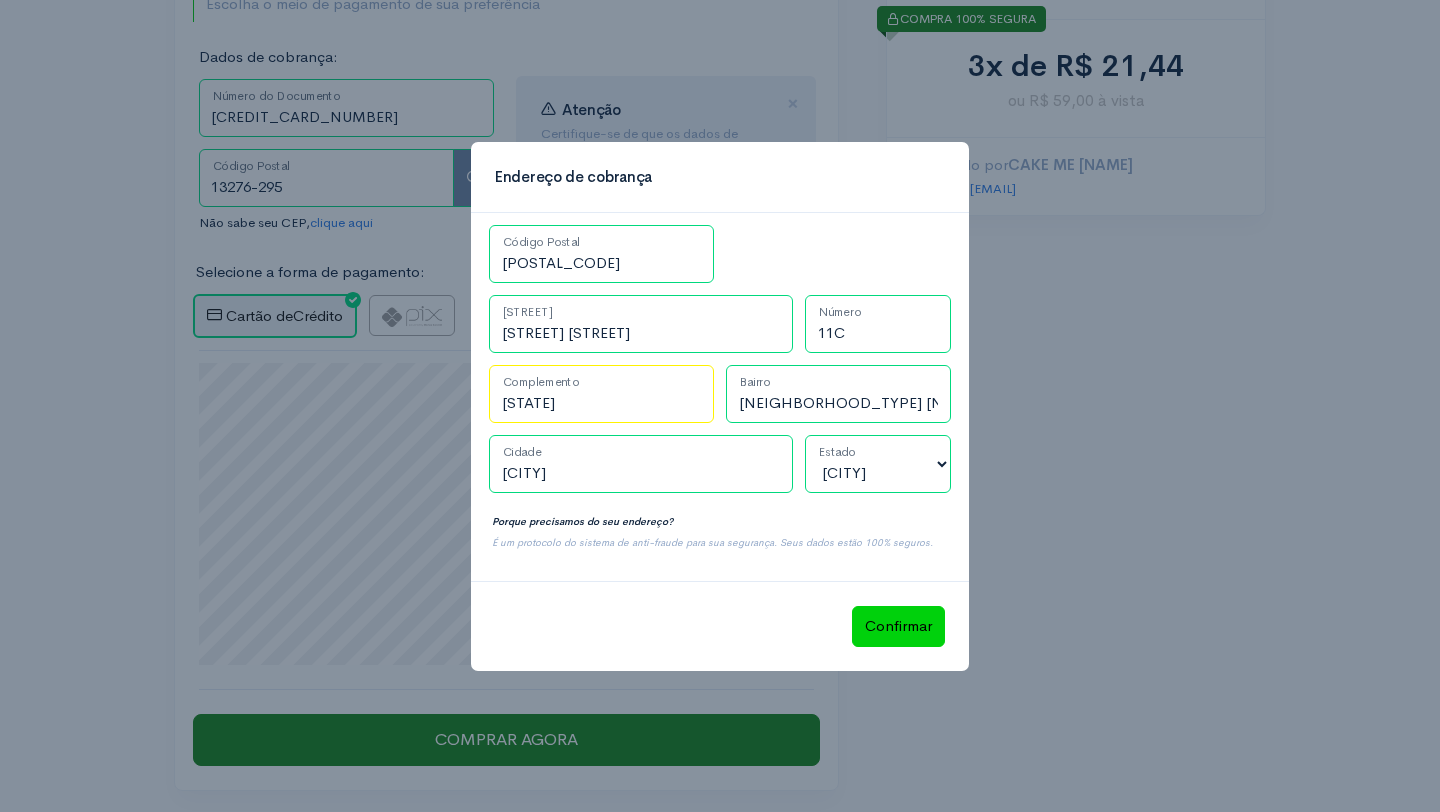 type on "[STATE]" 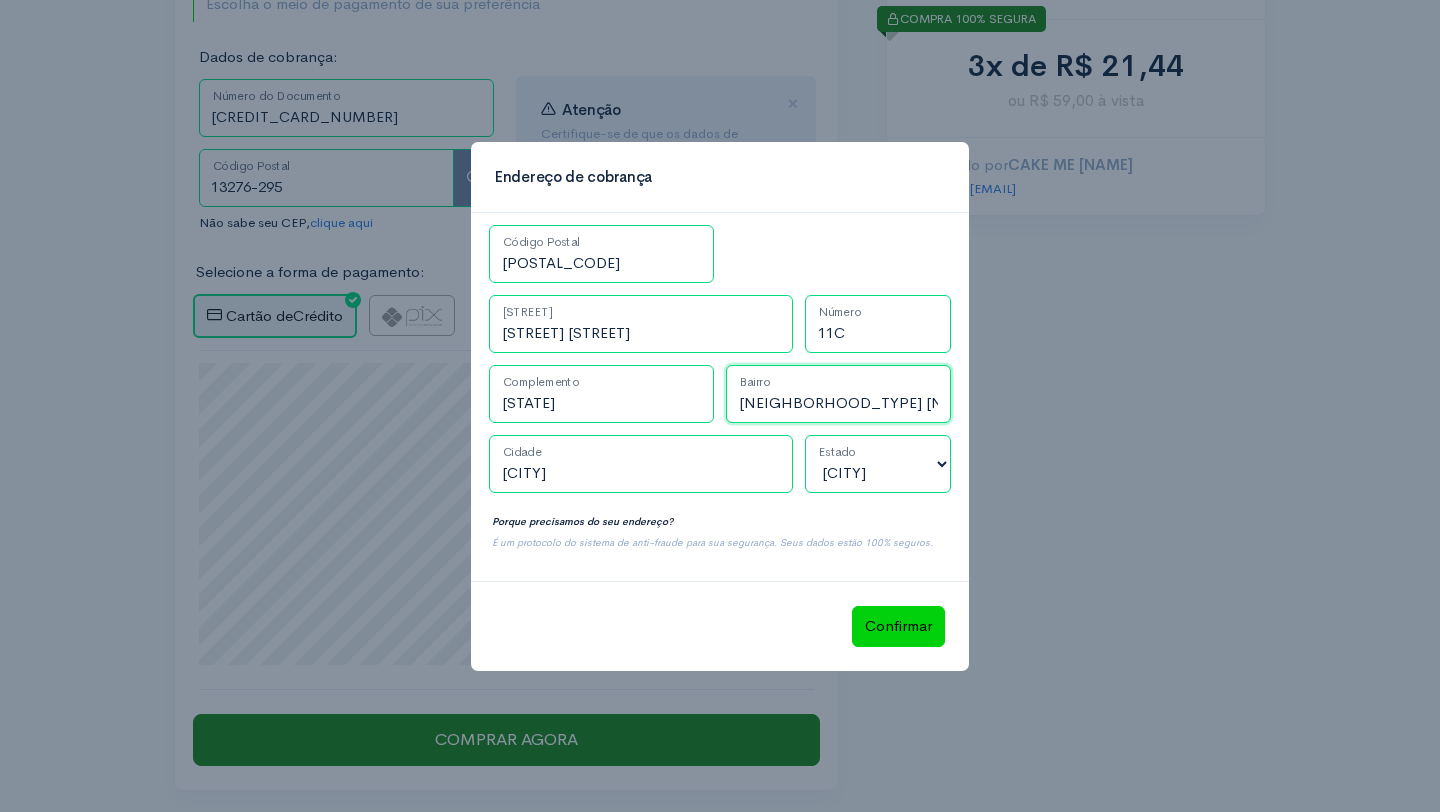 drag, startPoint x: 867, startPoint y: 404, endPoint x: 725, endPoint y: 399, distance: 142.088 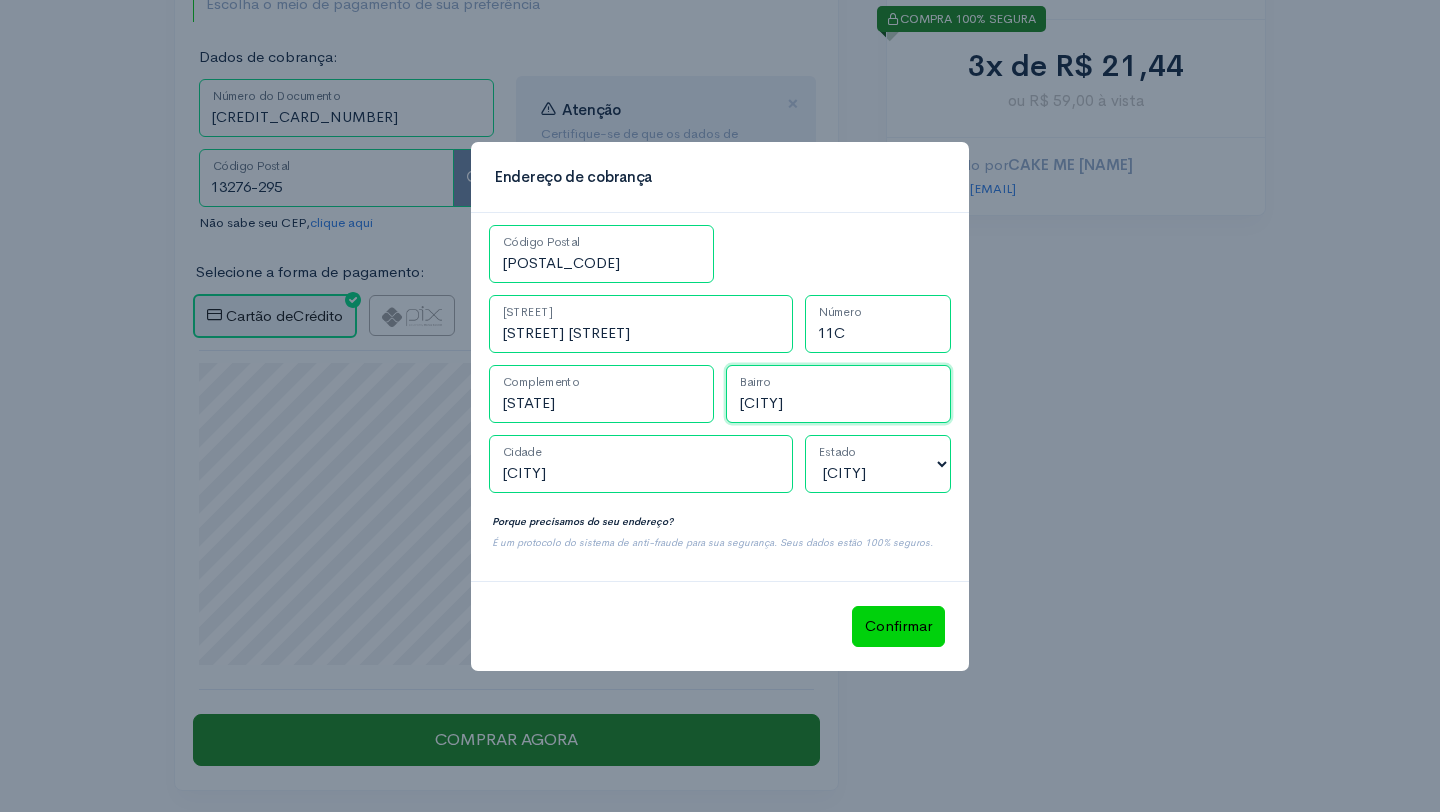 type on "[CITY]" 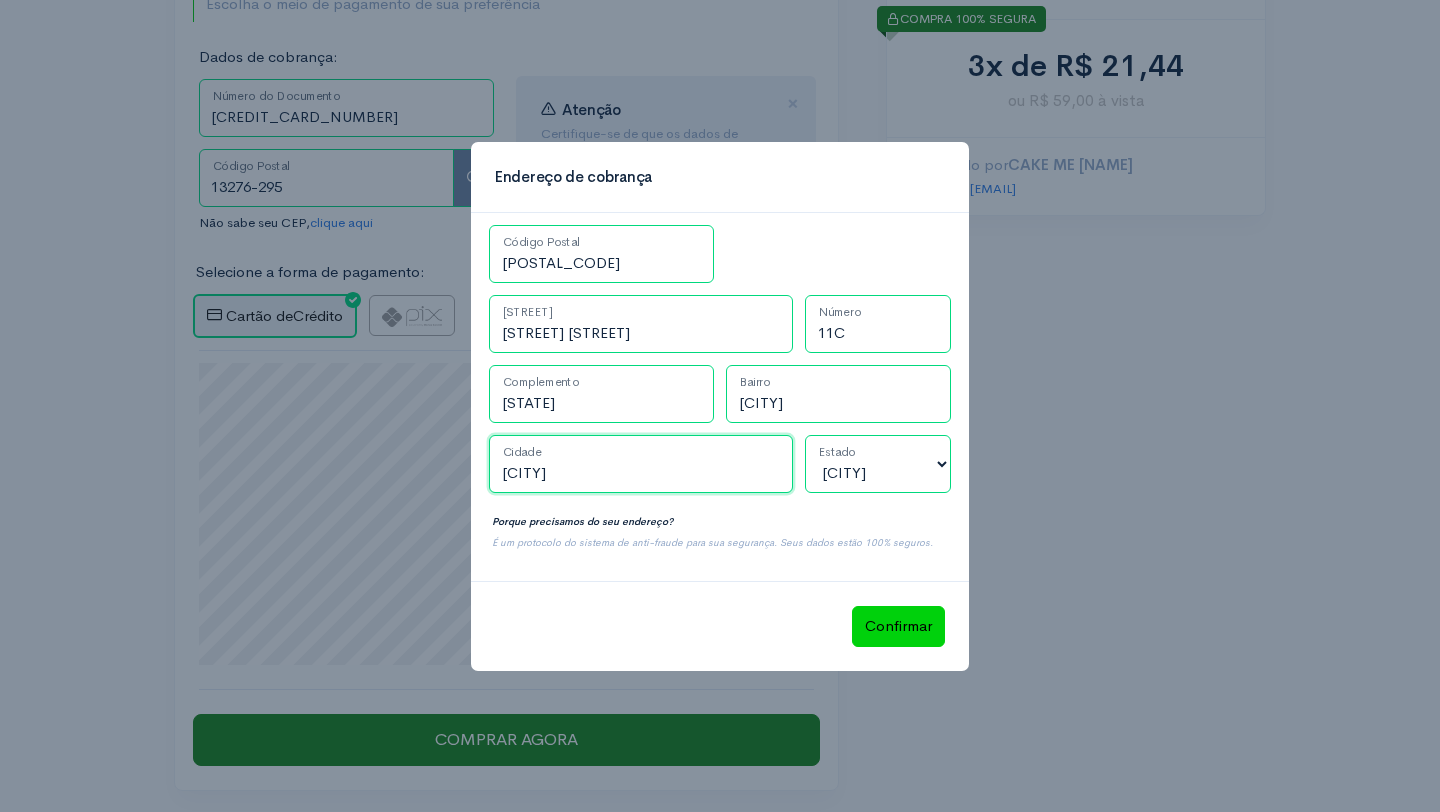 drag, startPoint x: 588, startPoint y: 469, endPoint x: 474, endPoint y: 470, distance: 114.00439 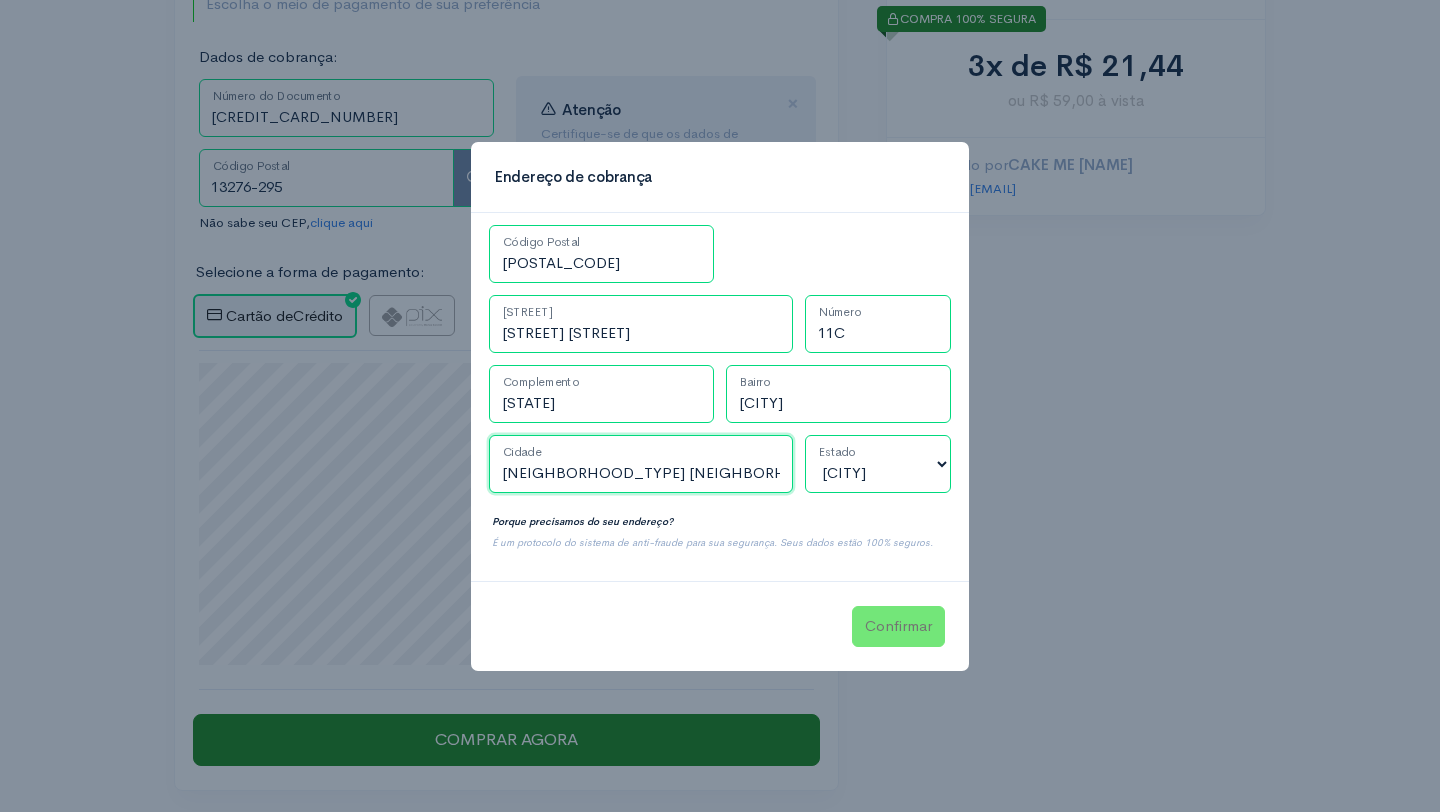 type on "[NEIGHBORHOOD_TYPE] [NEIGHBORHOOD_NAME]" 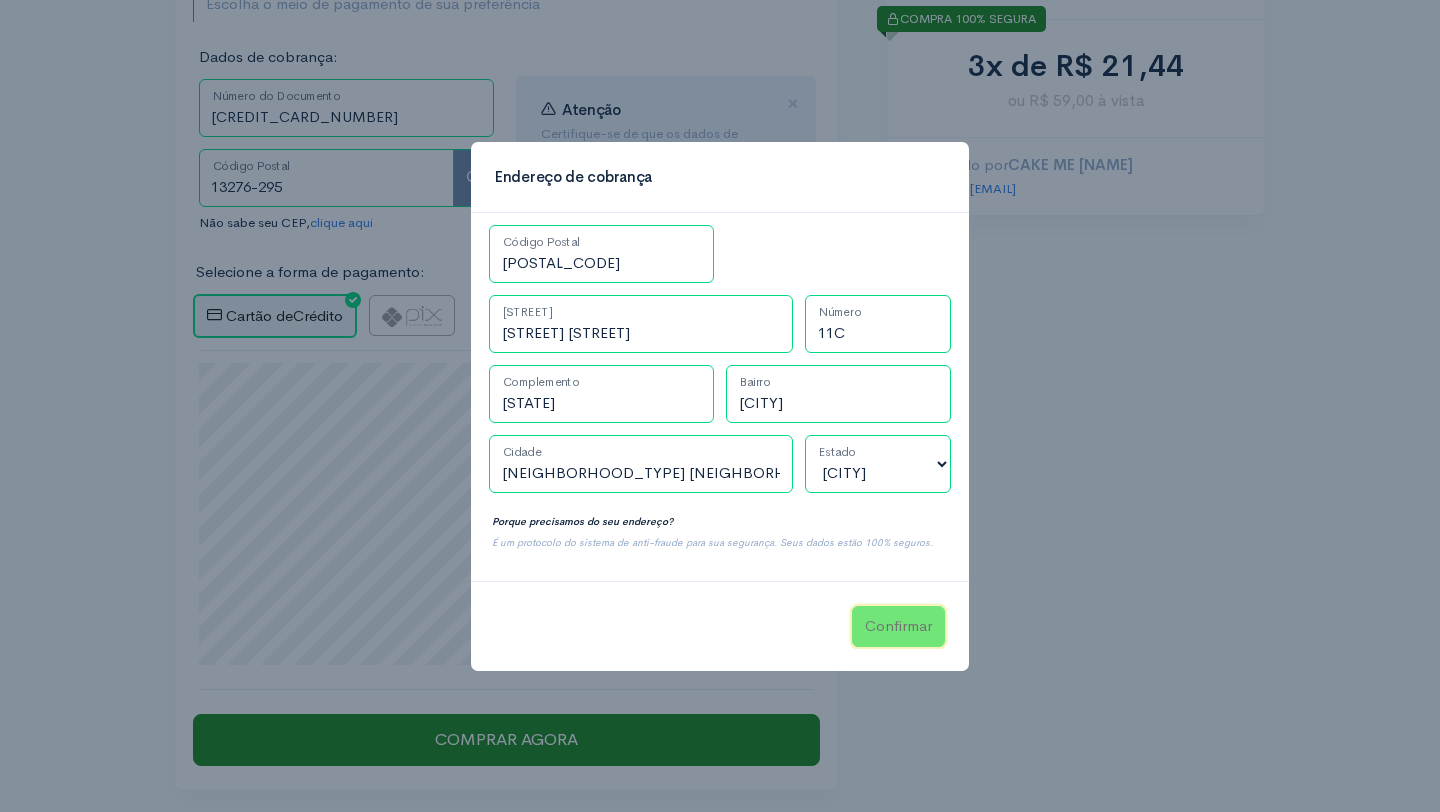 click on "Confirmar" at bounding box center [898, 626] 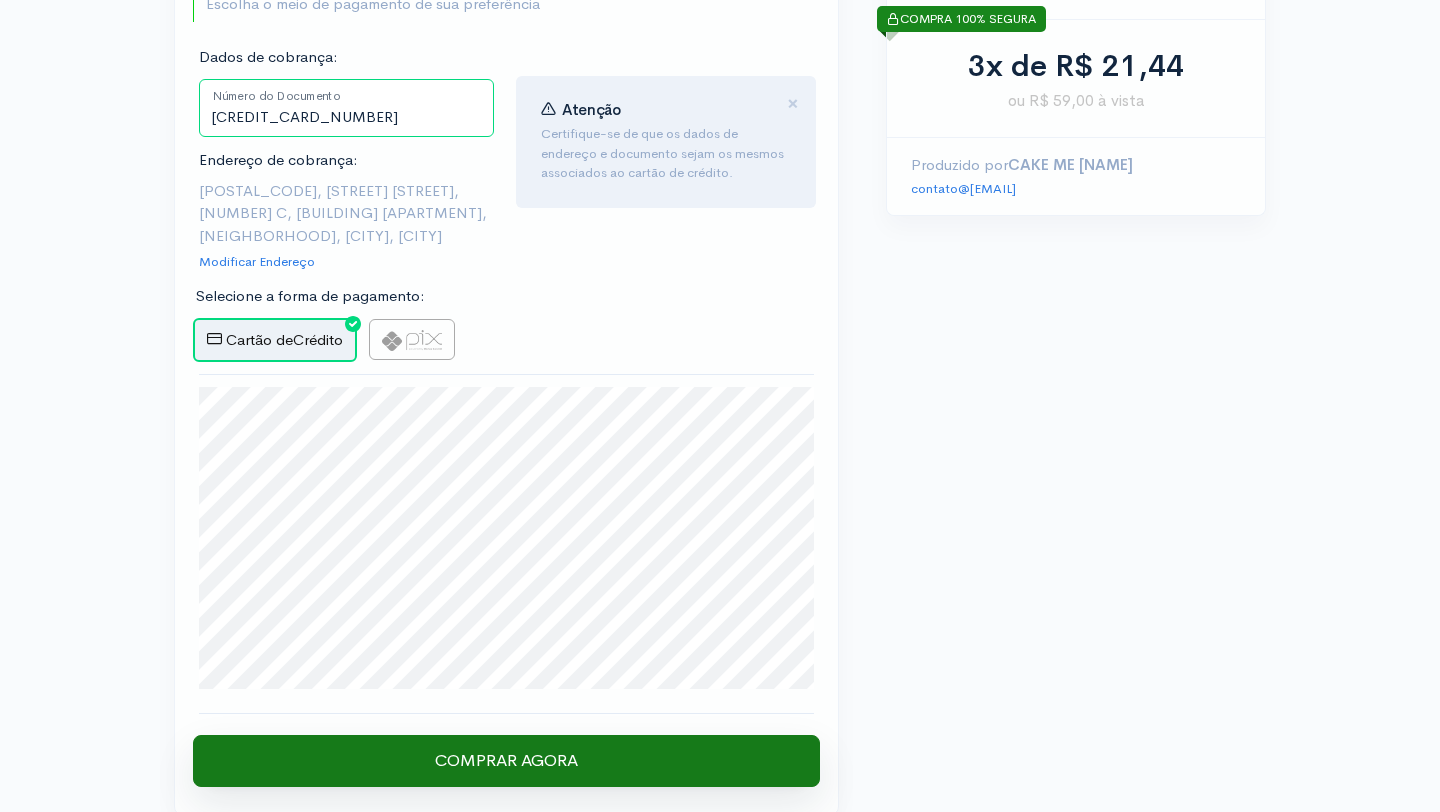 click on "Comprar Agora" at bounding box center [506, 761] 